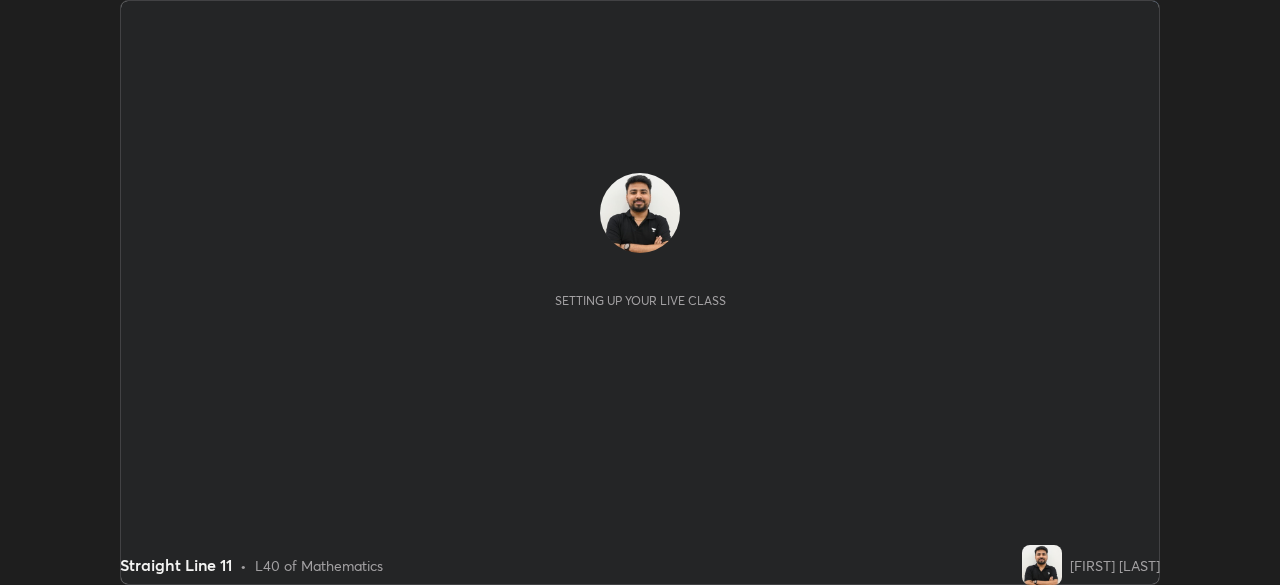 scroll, scrollTop: 0, scrollLeft: 0, axis: both 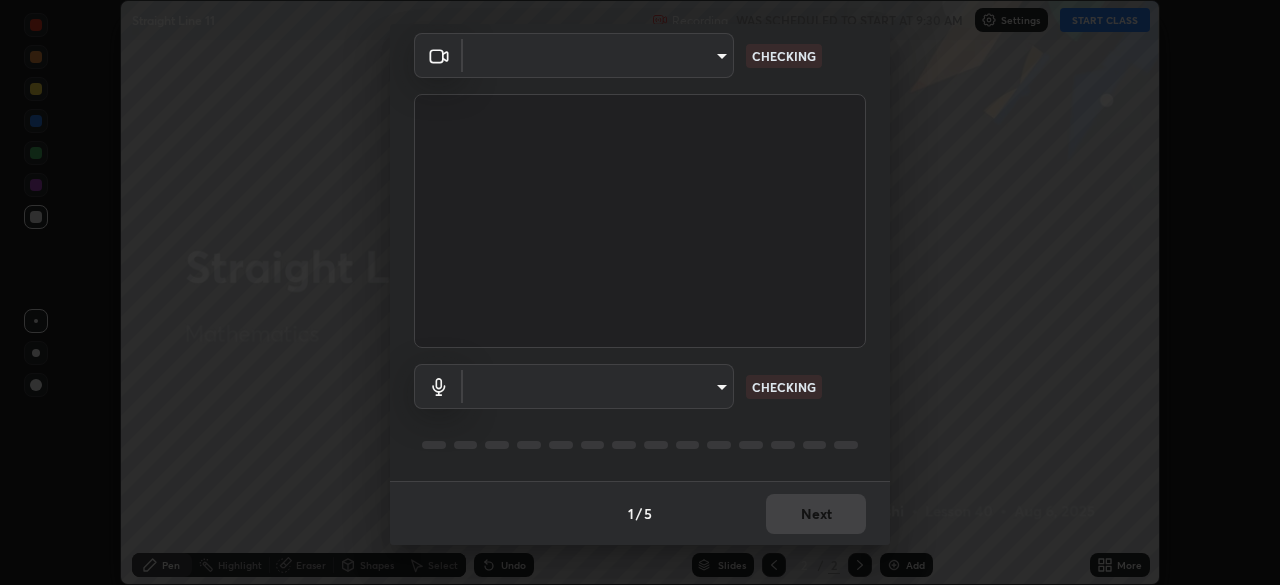type on "b836b1746bc57e858dac7ff1eb7f6fa2ca3122fce8273d052bbc38d86990041a" 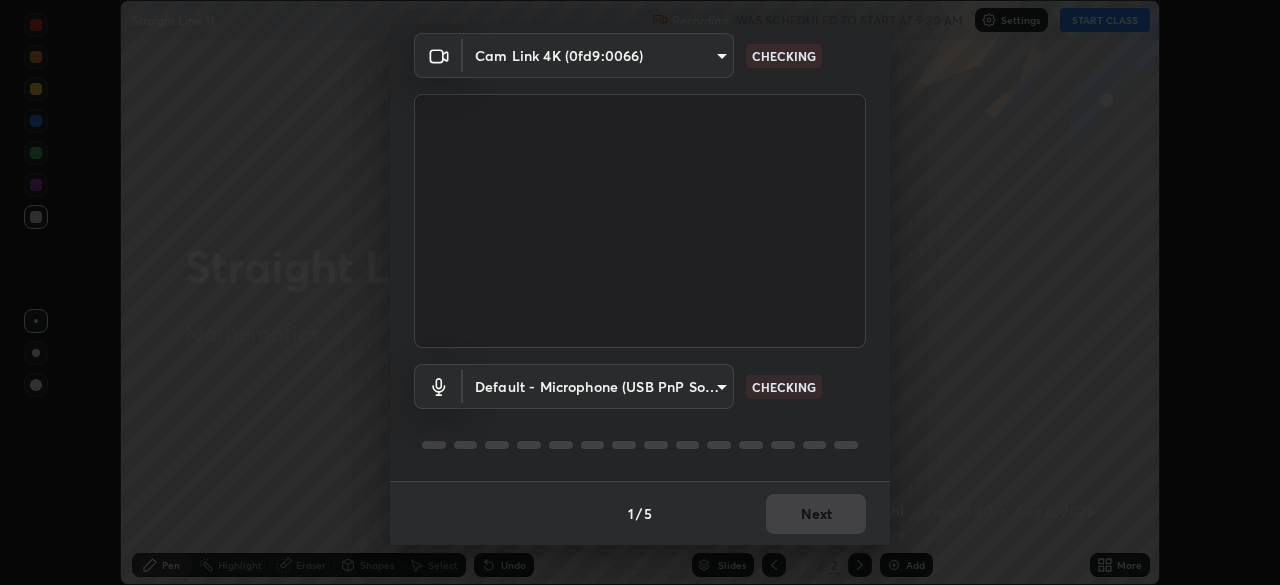 click on "Erase all Straight Line 11 Recording WAS SCHEDULED TO START AT  9:30 AM Settings START CLASS Setting up your live class Straight Line 11 • L40 of Mathematics [FIRST] [LAST] Pen Highlight Eraser Shapes Select Undo Slides 2 / 2 Add More No doubts shared Encourage your learners to ask a doubt for better clarity Report an issue Reason for reporting Buffering Chat not working Audio - Video sync issue Educator video quality low ​ Attach an image Report Media settings Cam Link 4K (0fd9:0066) b836b1746bc57e858dac7ff1eb7f6fa2ca3122fce8273d052bbc38d86990041a CHECKING Default - Microphone (USB PnP Sound Device) default CHECKING 1 / 5 Next" at bounding box center [640, 292] 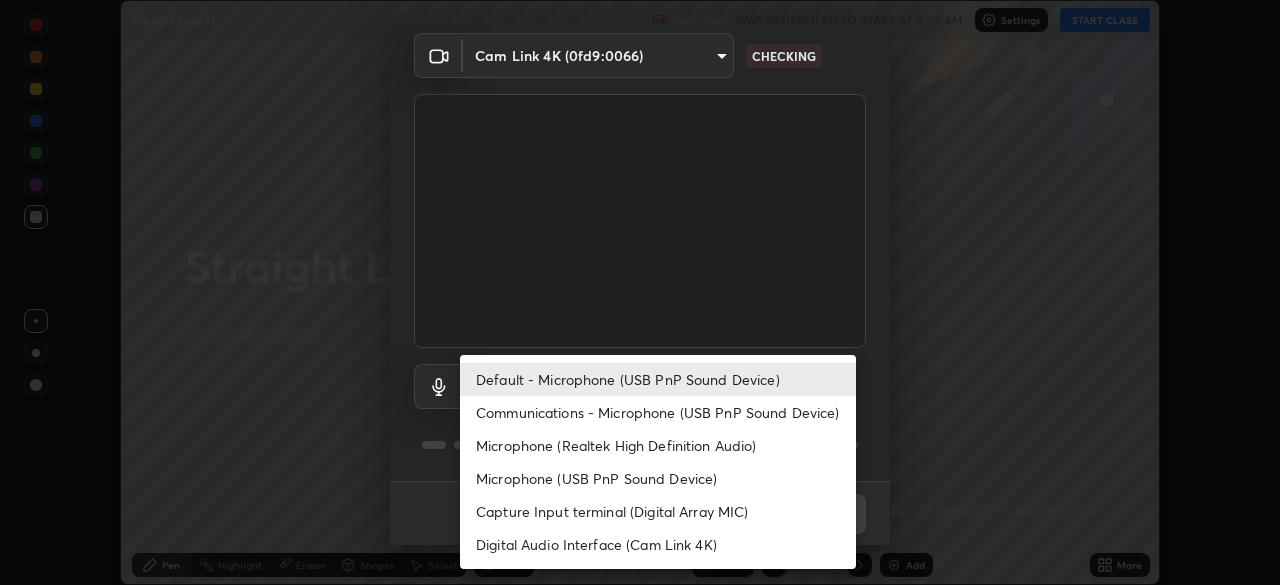 click on "Communications - Microphone (USB PnP Sound Device)" at bounding box center (658, 412) 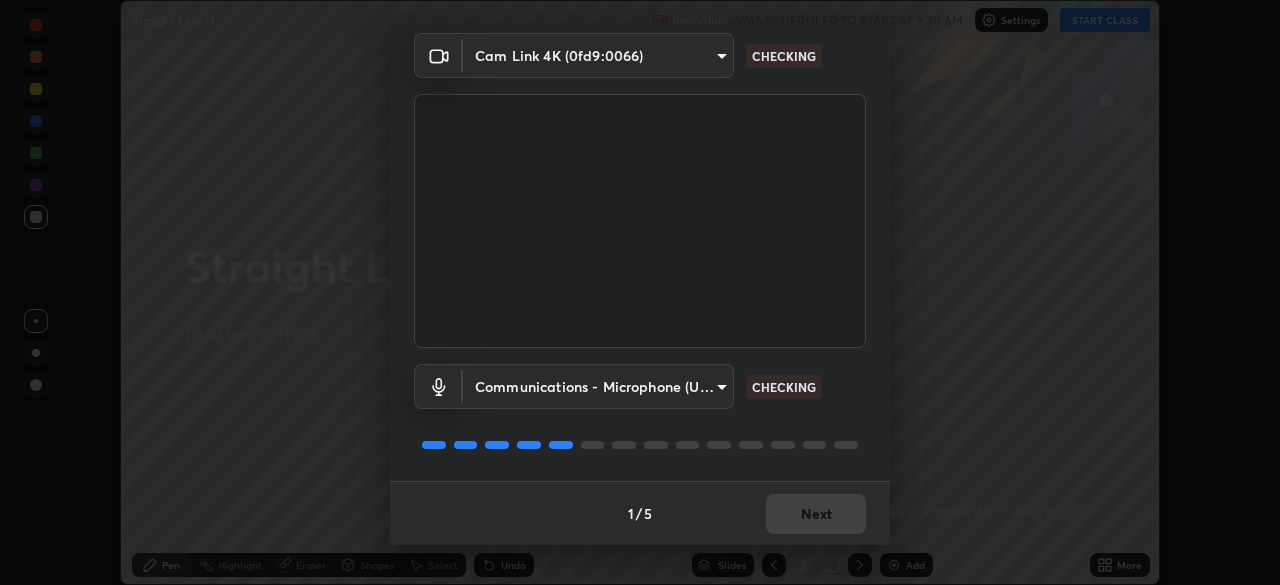 click on "Erase all Straight Line 11 Recording WAS SCHEDULED TO START AT  9:30 AM Settings START CLASS Setting up your live class Straight Line 11 • L40 of Mathematics [FIRST] [LAST] Pen Highlight Eraser Shapes Select Undo Slides 2 / 2 Add More No doubts shared Encourage your learners to ask a doubt for better clarity Report an issue Reason for reporting Buffering Chat not working Audio - Video sync issue Educator video quality low ​ Attach an image Report Media settings Cam Link 4K (0fd9:0066) b836b1746bc57e858dac7ff1eb7f6fa2ca3122fce8273d052bbc38d86990041a CHECKING Communications - Microphone (USB PnP Sound Device) communications CHECKING 1 / 5 Next" at bounding box center (640, 292) 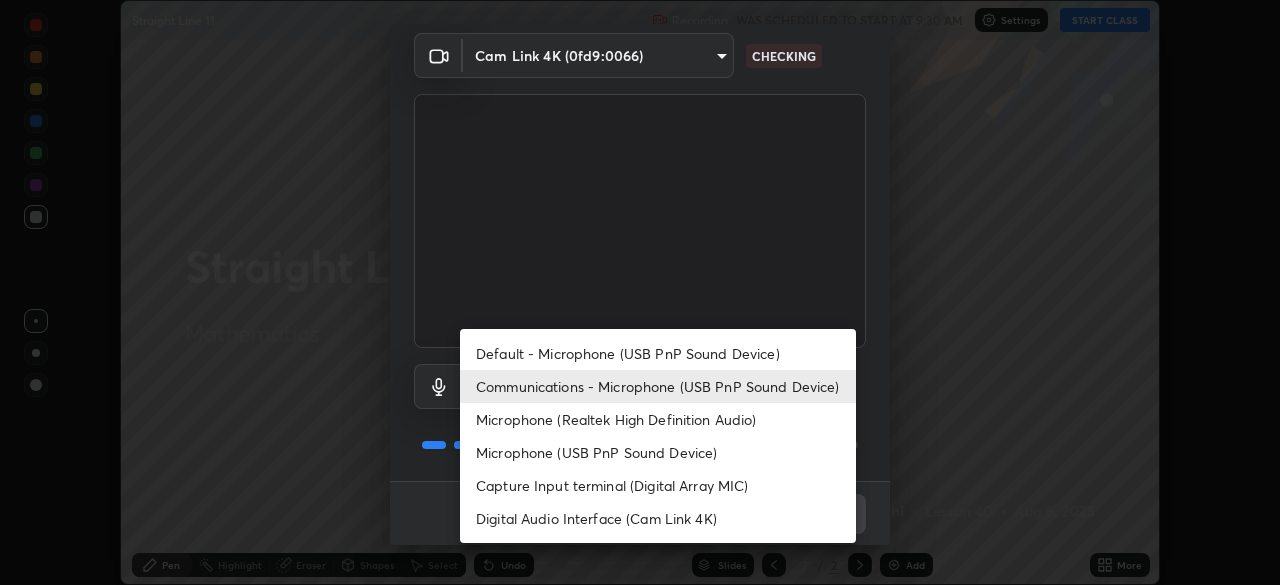 click on "Default - Microphone (USB PnP Sound Device)" at bounding box center [658, 353] 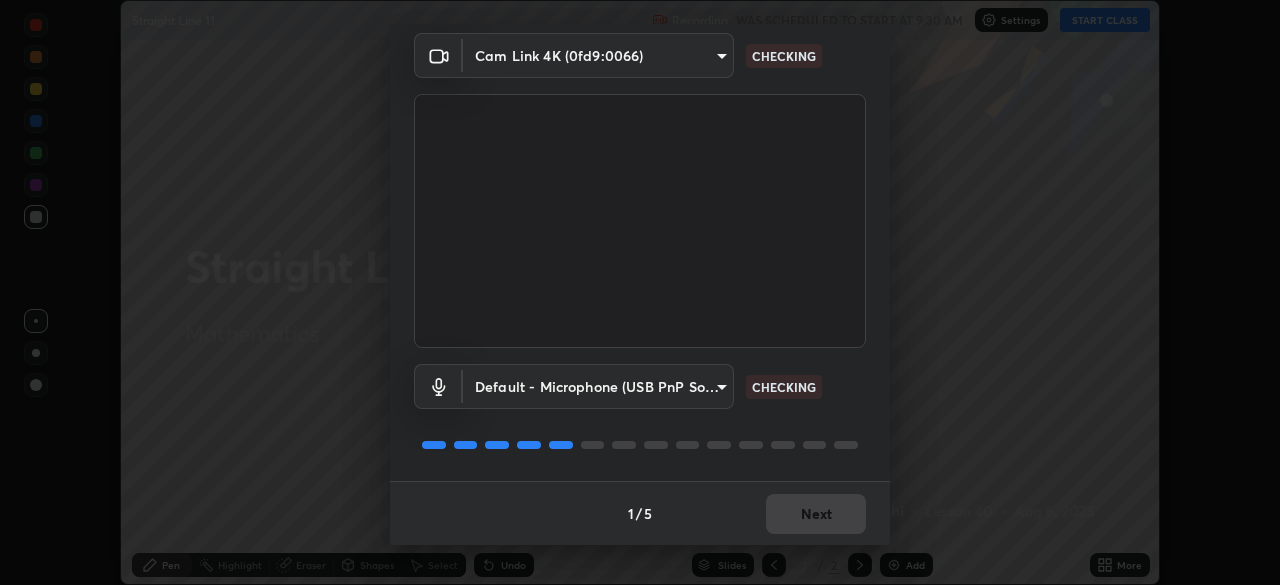 click on "Default - Microphone (USB PnP Sound Device) default CHECKING" at bounding box center (640, 414) 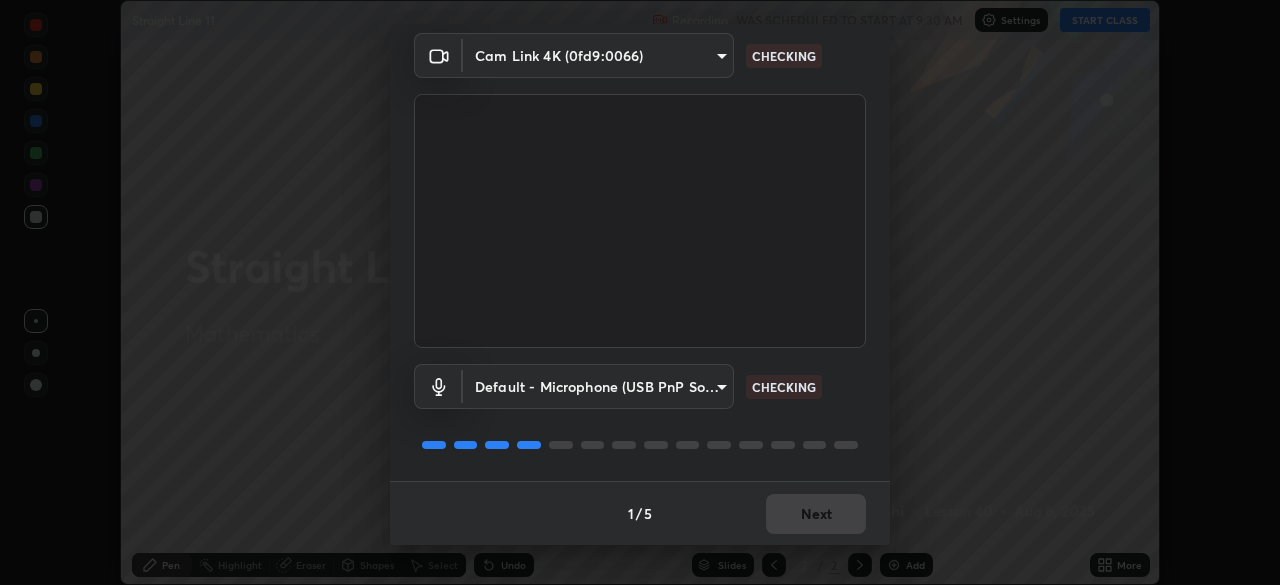 click on "Default - Microphone (USB PnP Sound Device) default CHECKING" at bounding box center [640, 414] 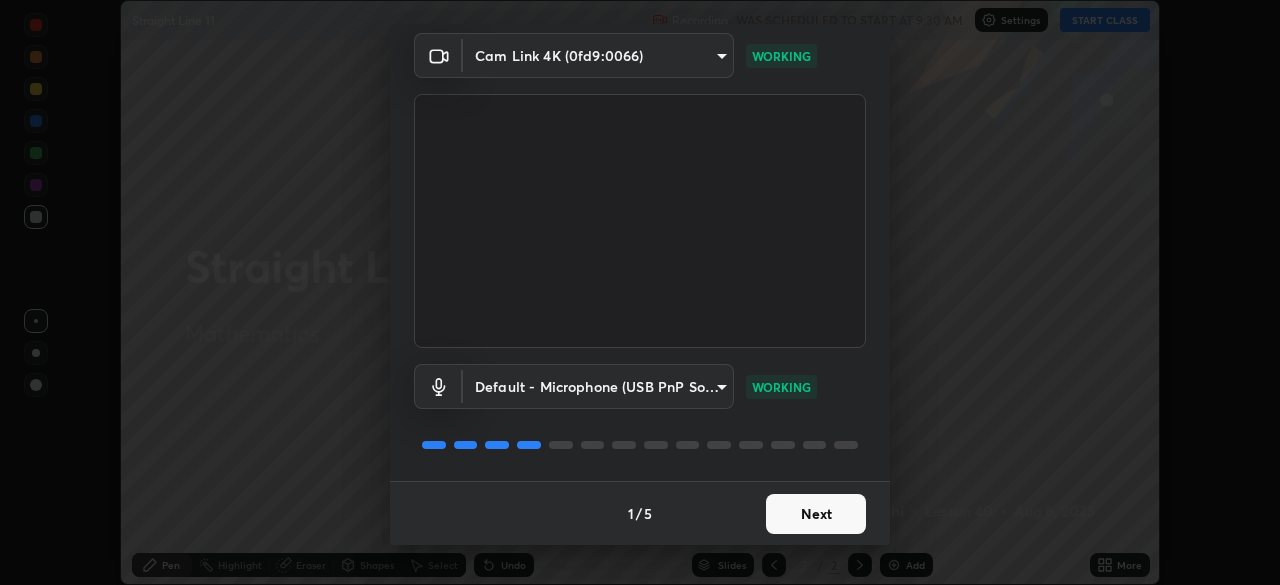 click on "Next" at bounding box center (816, 514) 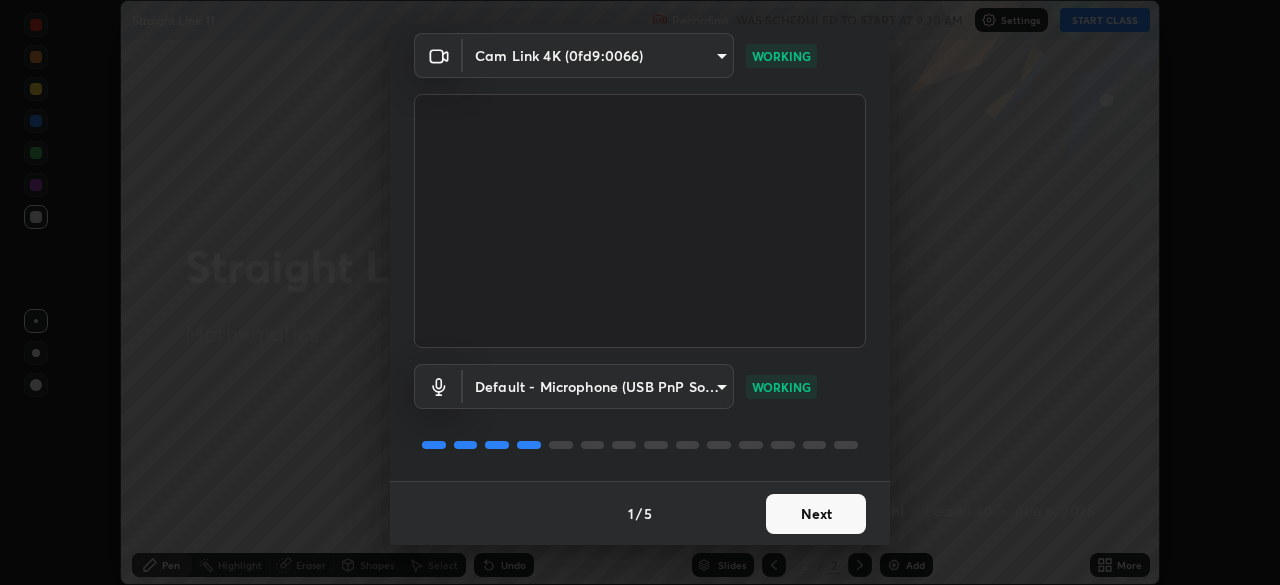 scroll, scrollTop: 0, scrollLeft: 0, axis: both 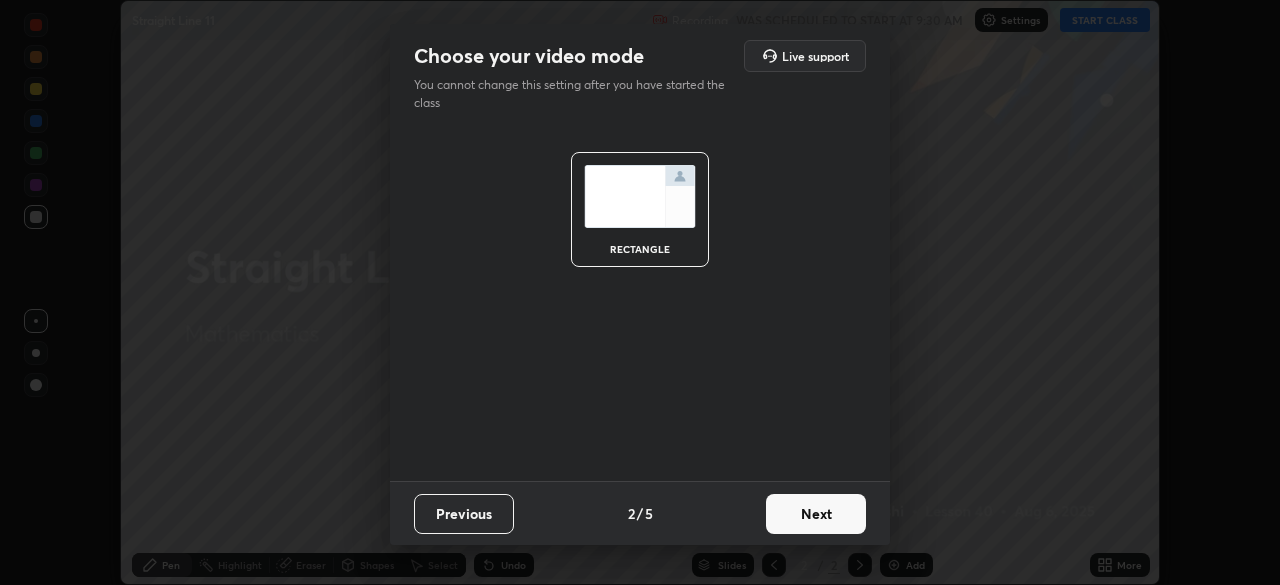 click on "Next" at bounding box center [816, 514] 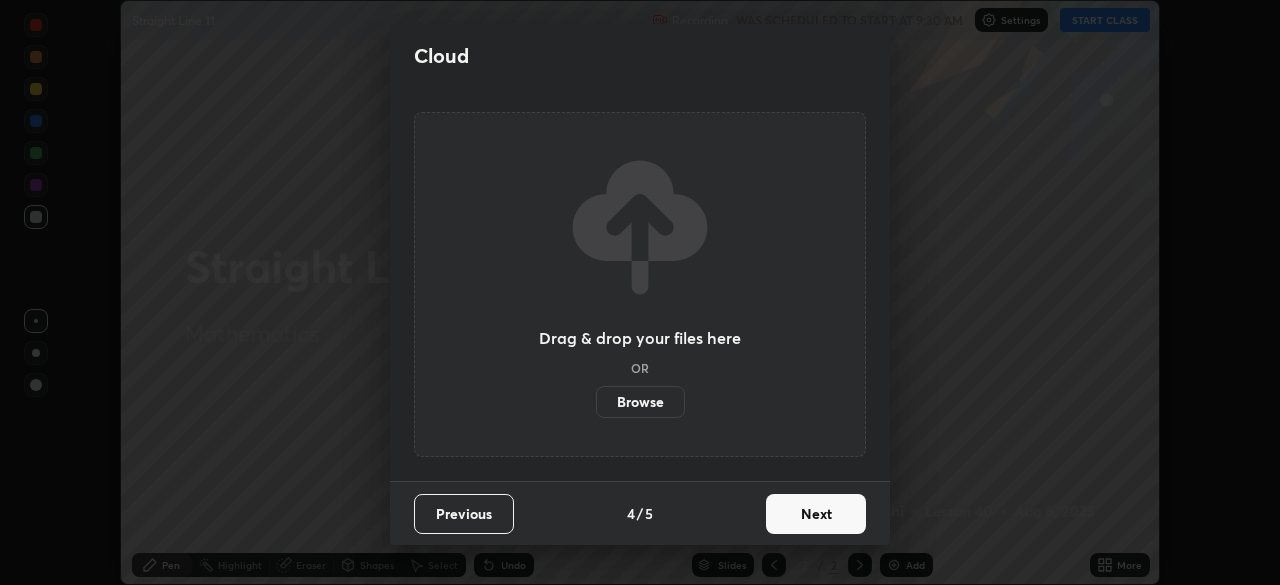 click on "Next" at bounding box center (816, 514) 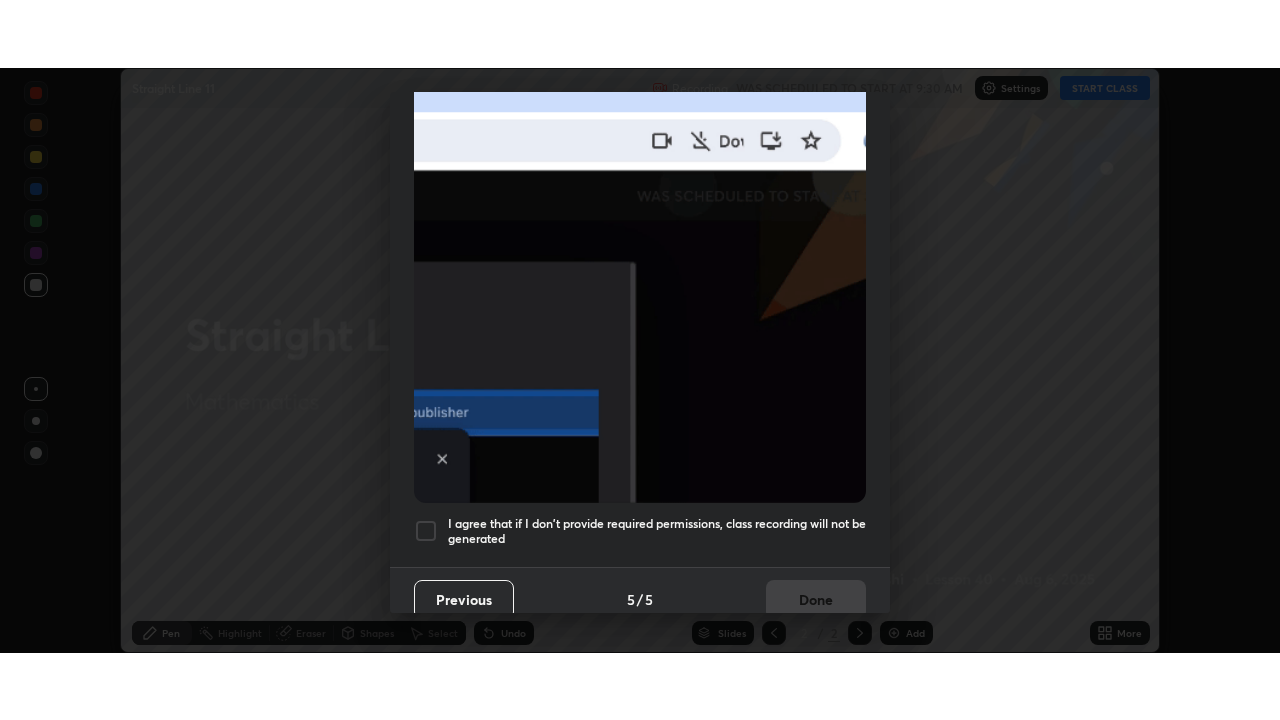 scroll, scrollTop: 479, scrollLeft: 0, axis: vertical 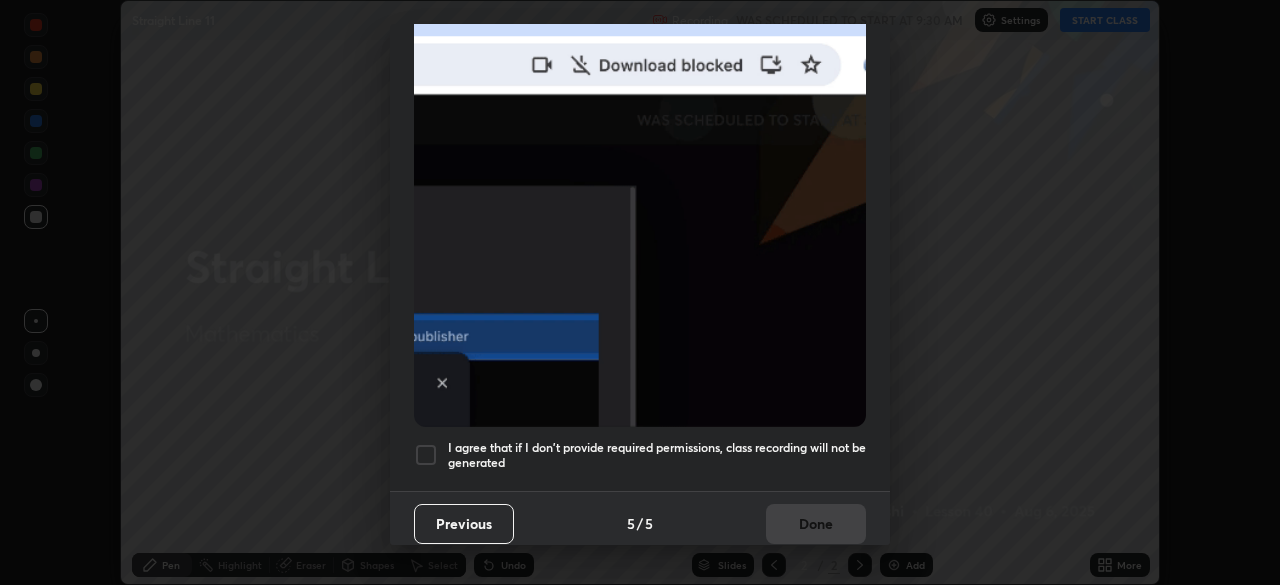 click at bounding box center (426, 455) 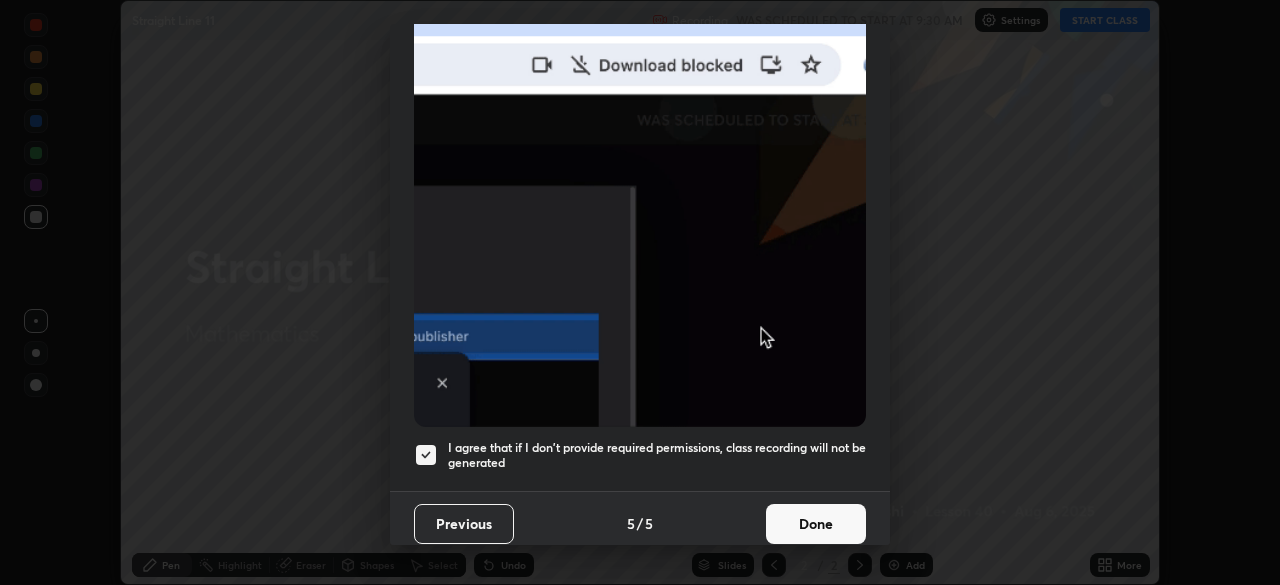 click on "Done" at bounding box center (816, 524) 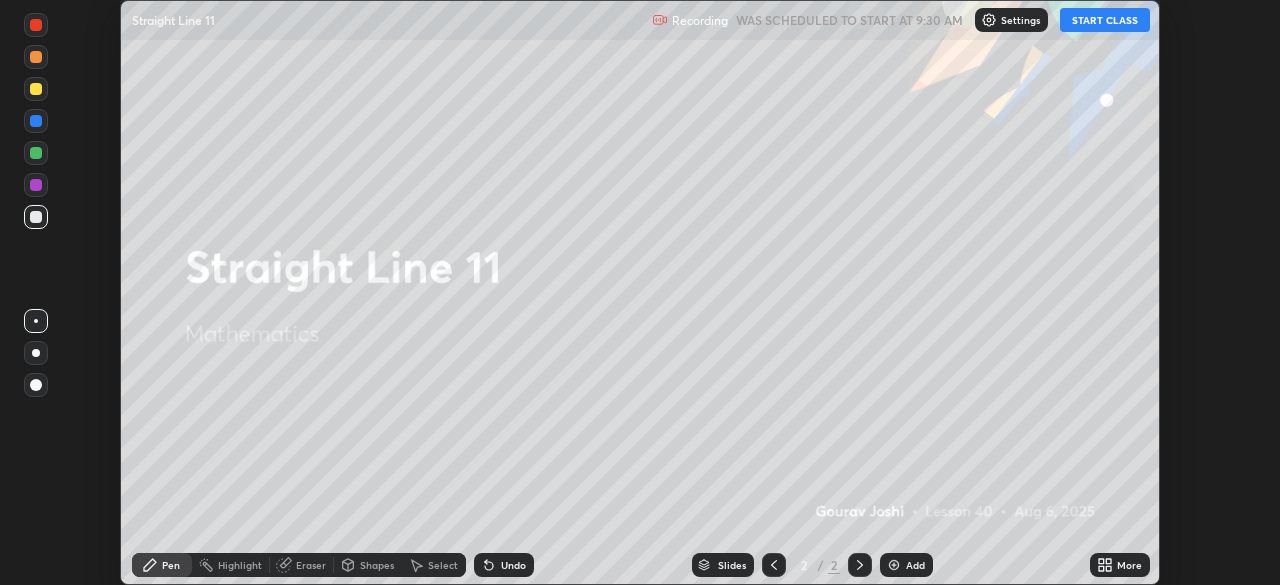 click on "START CLASS" at bounding box center [1105, 20] 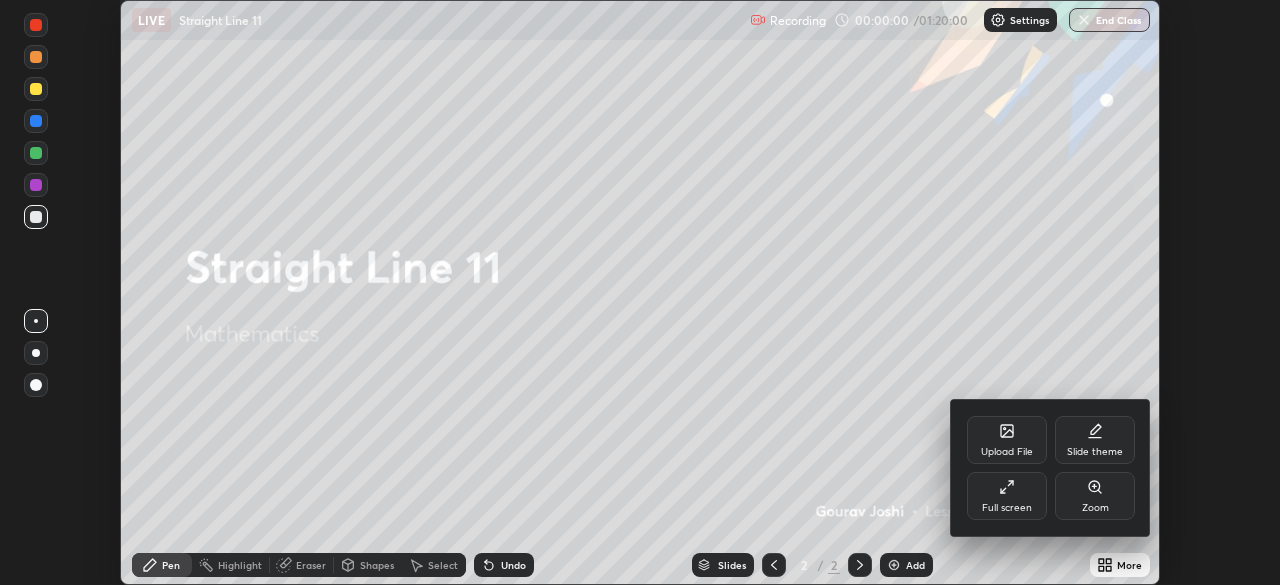 click on "Full screen" at bounding box center (1007, 508) 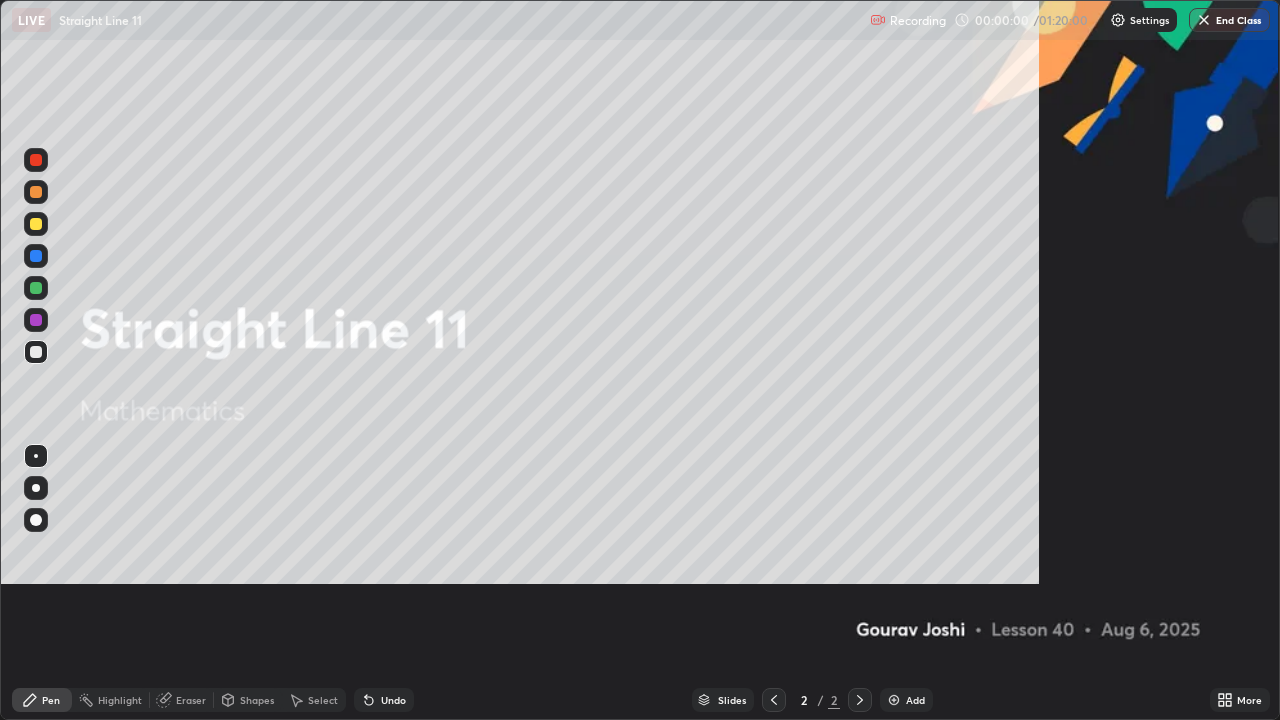 scroll, scrollTop: 99280, scrollLeft: 98720, axis: both 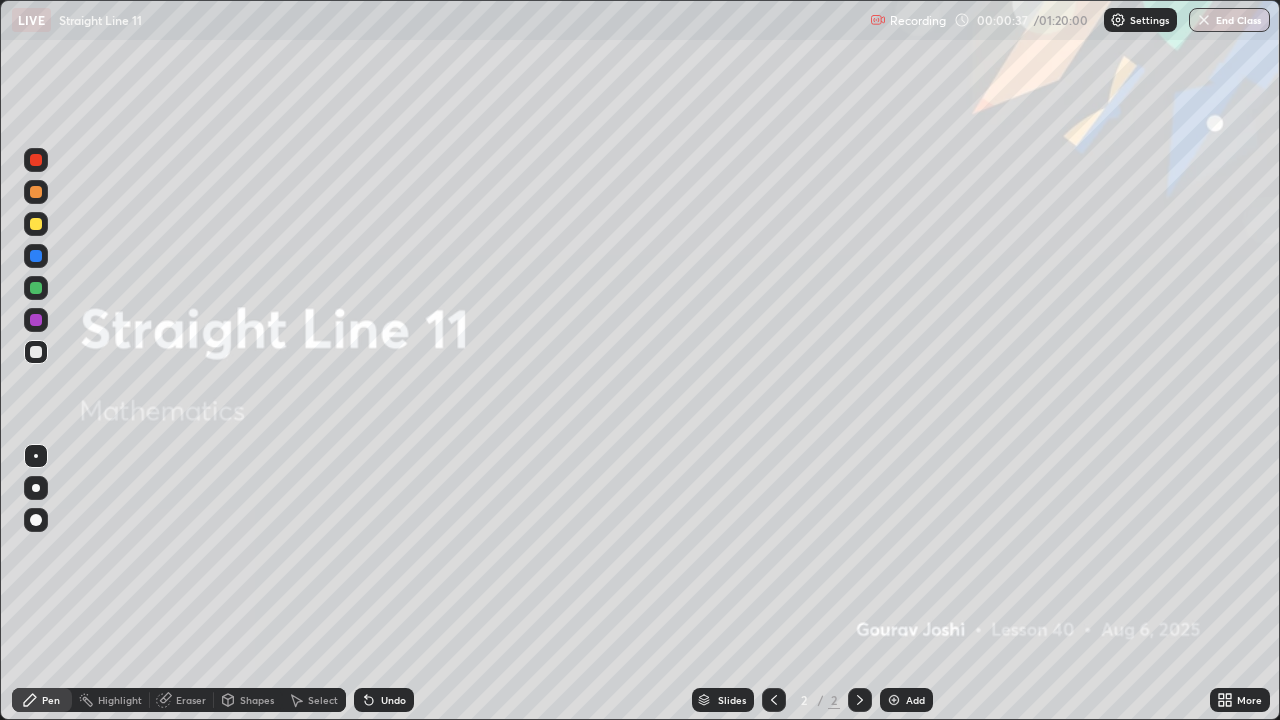 click at bounding box center [894, 700] 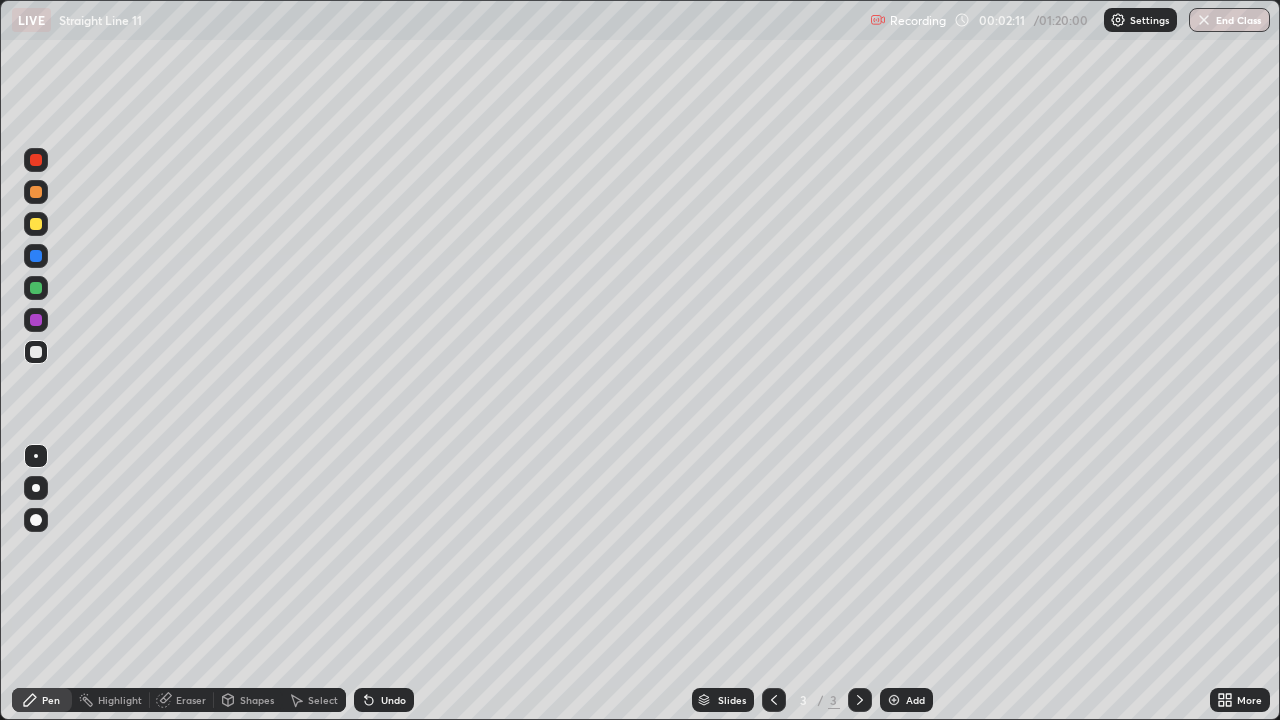 click at bounding box center (36, 224) 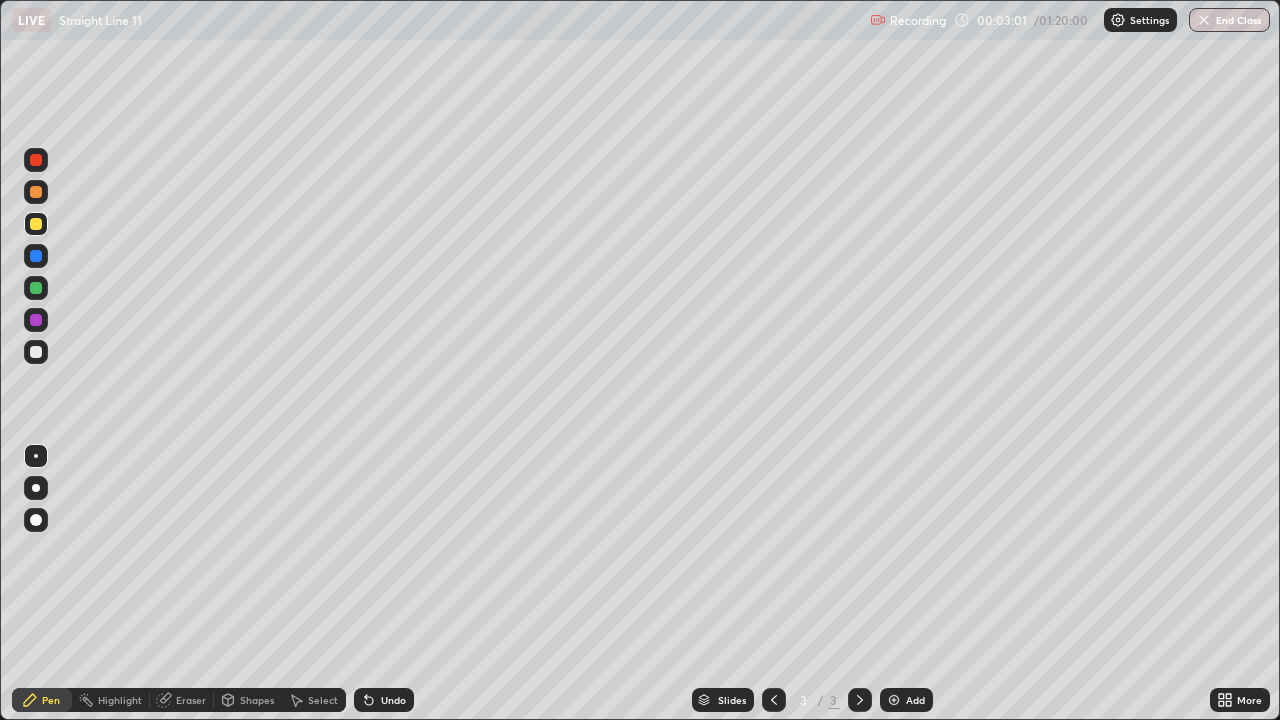 click at bounding box center (36, 352) 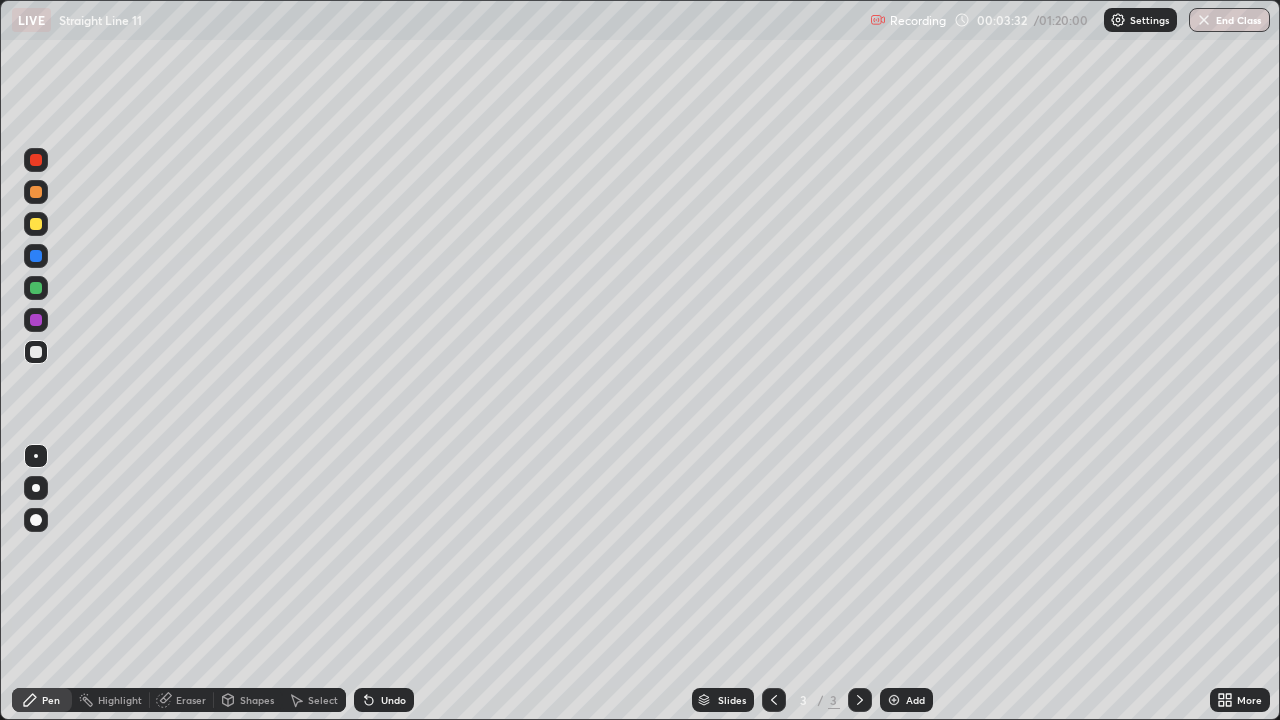 click at bounding box center (36, 288) 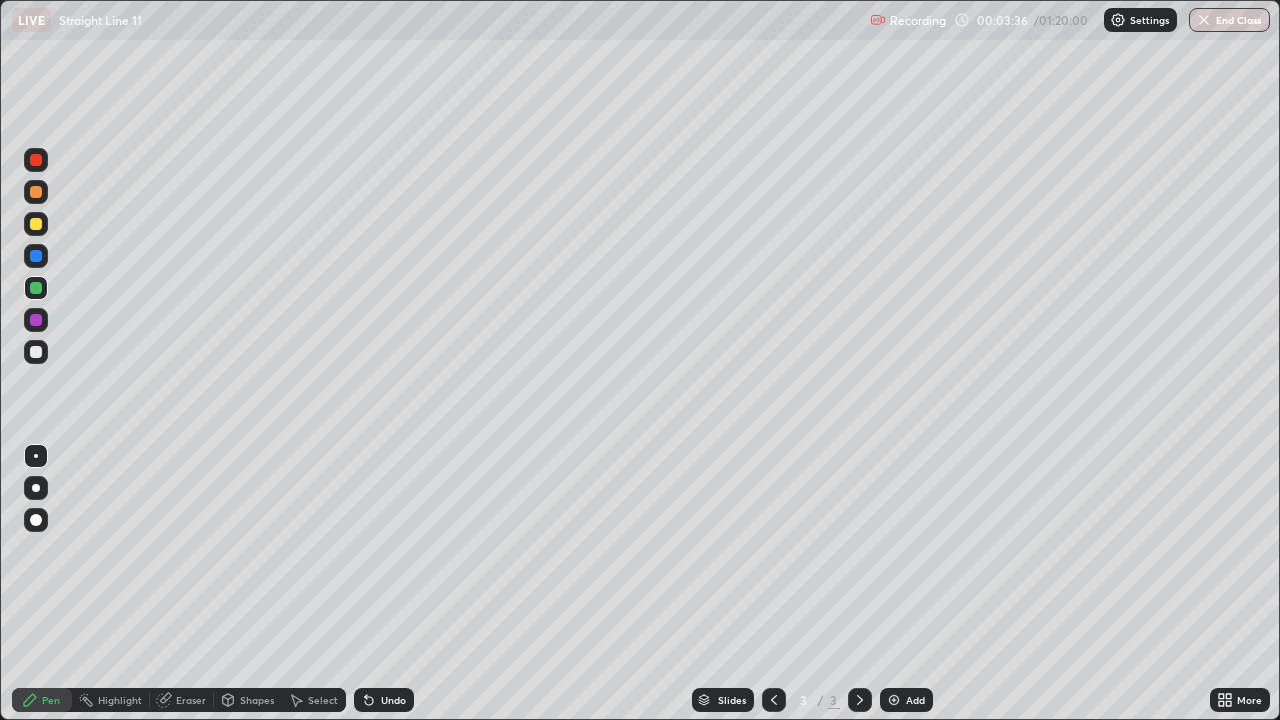 click on "Eraser" at bounding box center [191, 700] 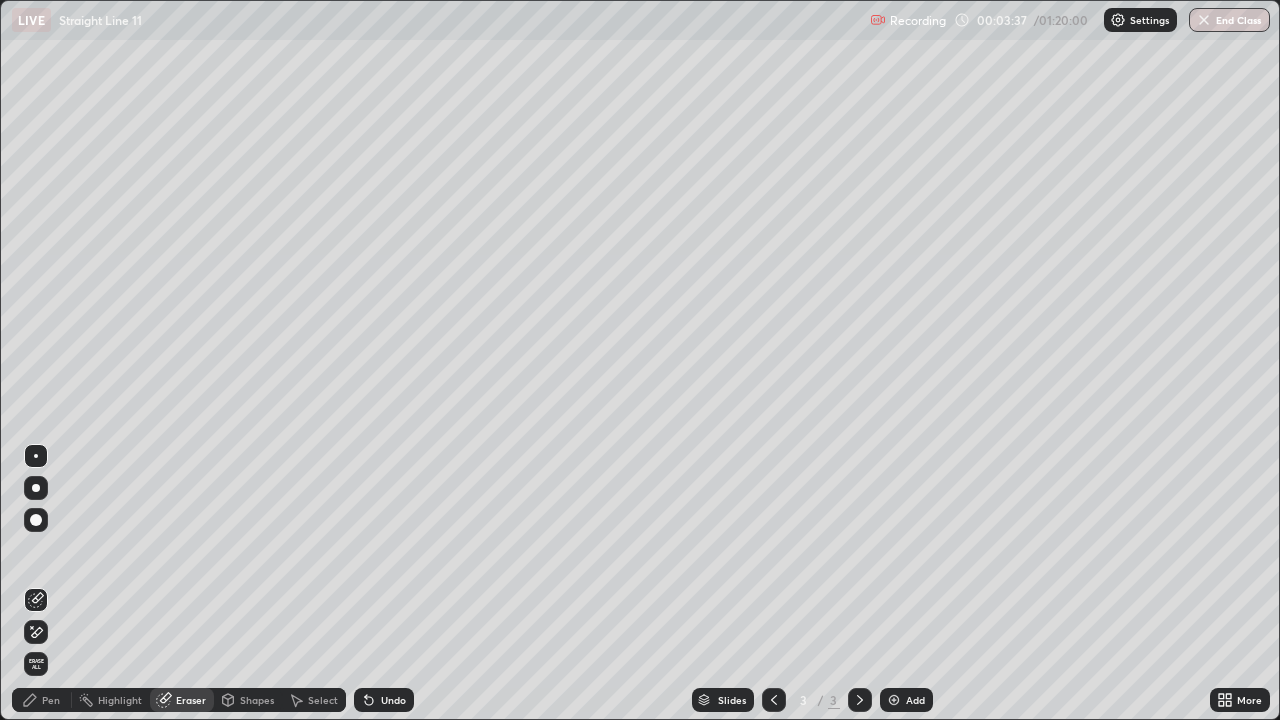 click on "Pen" at bounding box center [51, 700] 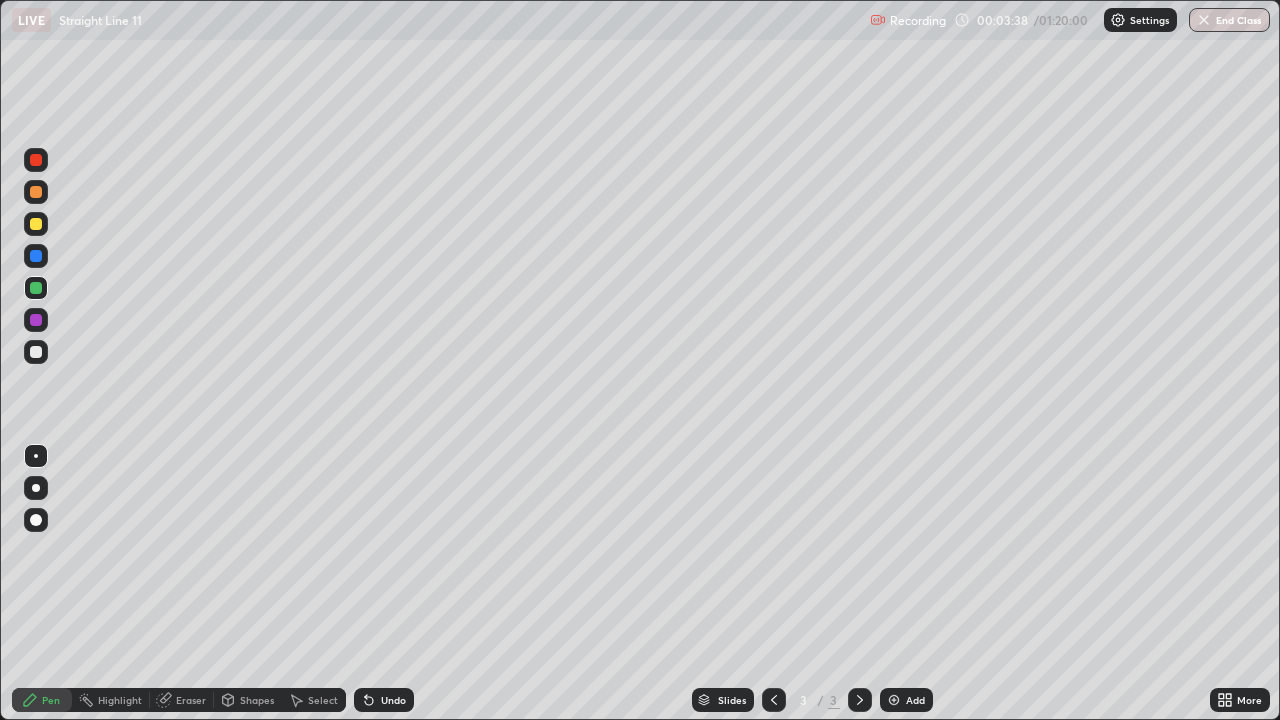 click at bounding box center (36, 352) 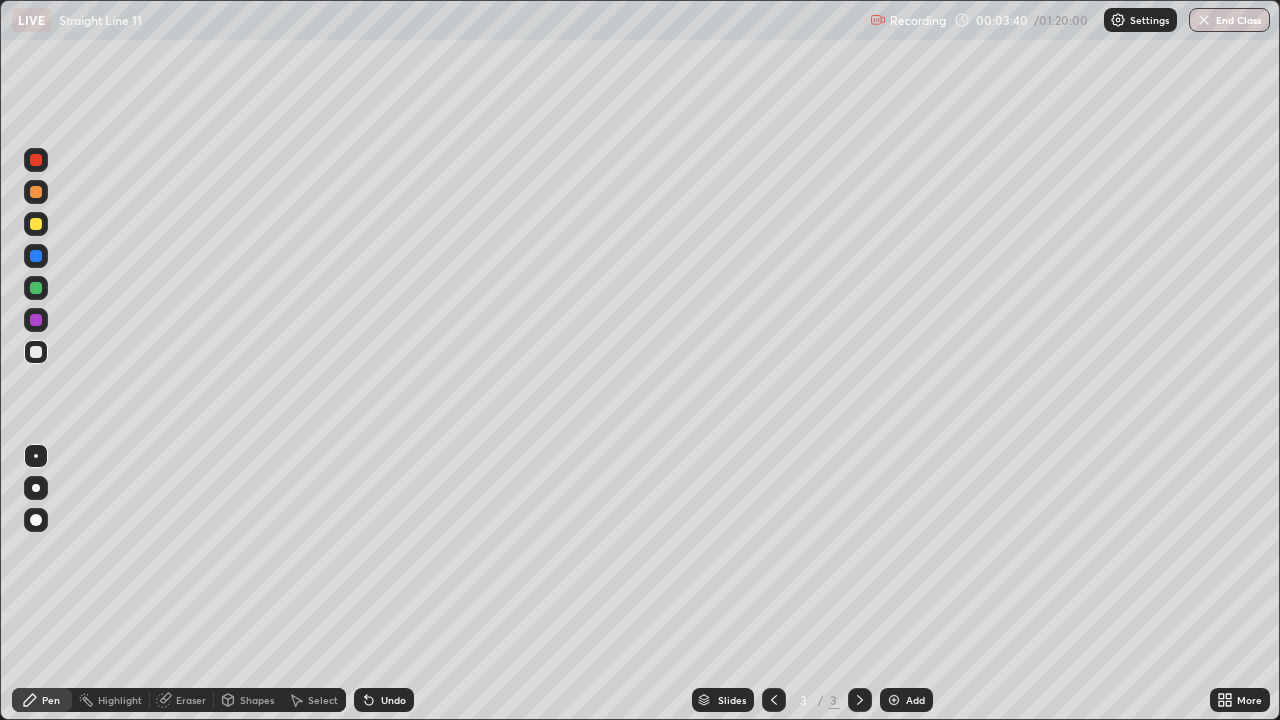 click at bounding box center (36, 288) 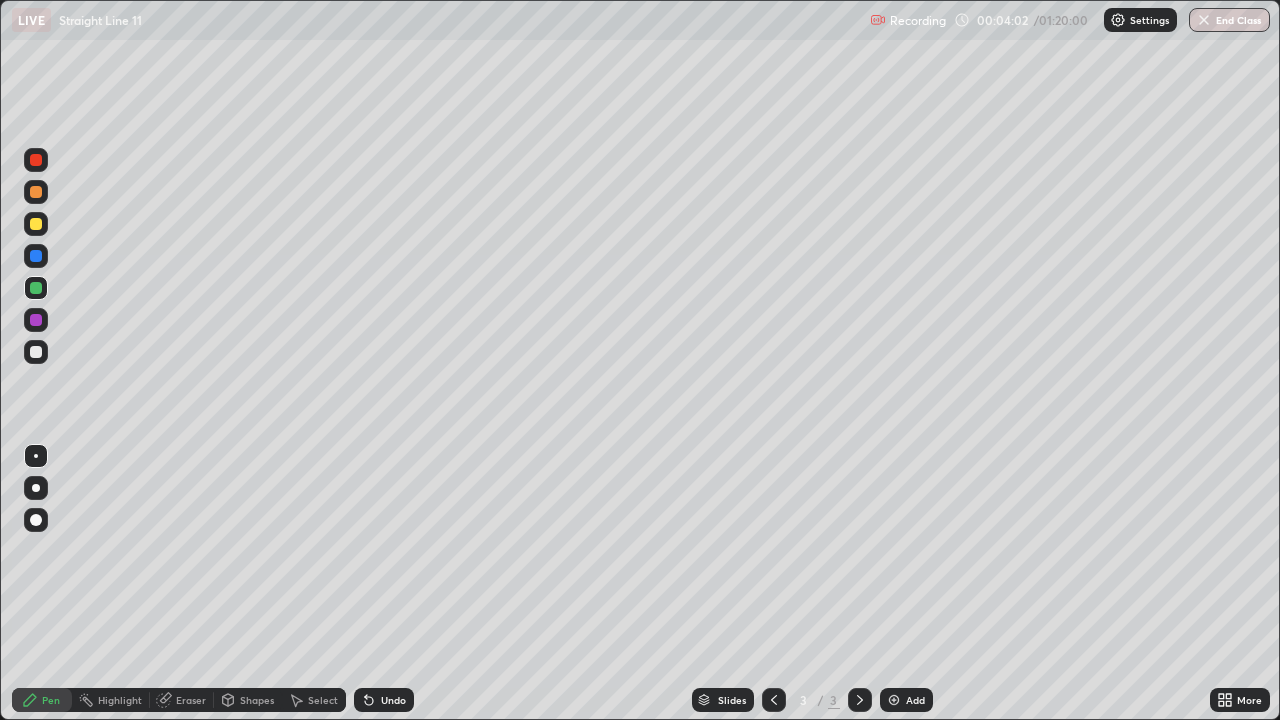 click at bounding box center (36, 352) 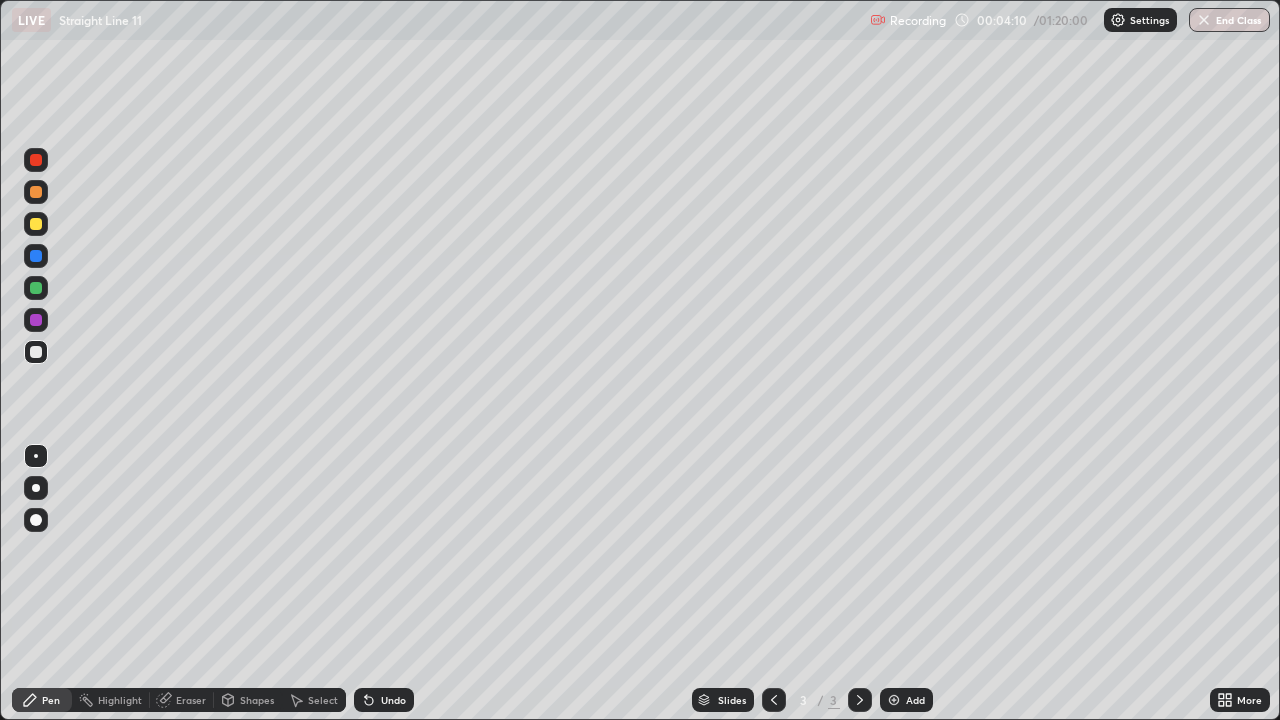 click on "Eraser" at bounding box center (191, 700) 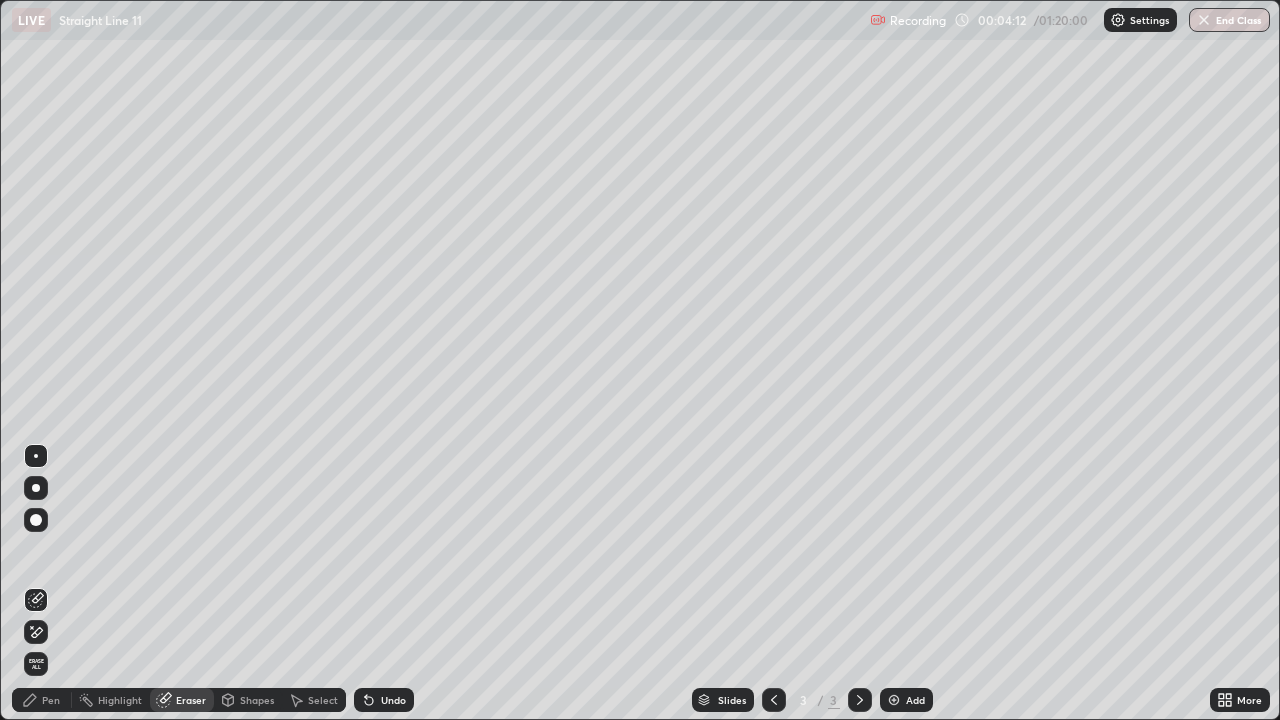 click on "Pen" at bounding box center (42, 700) 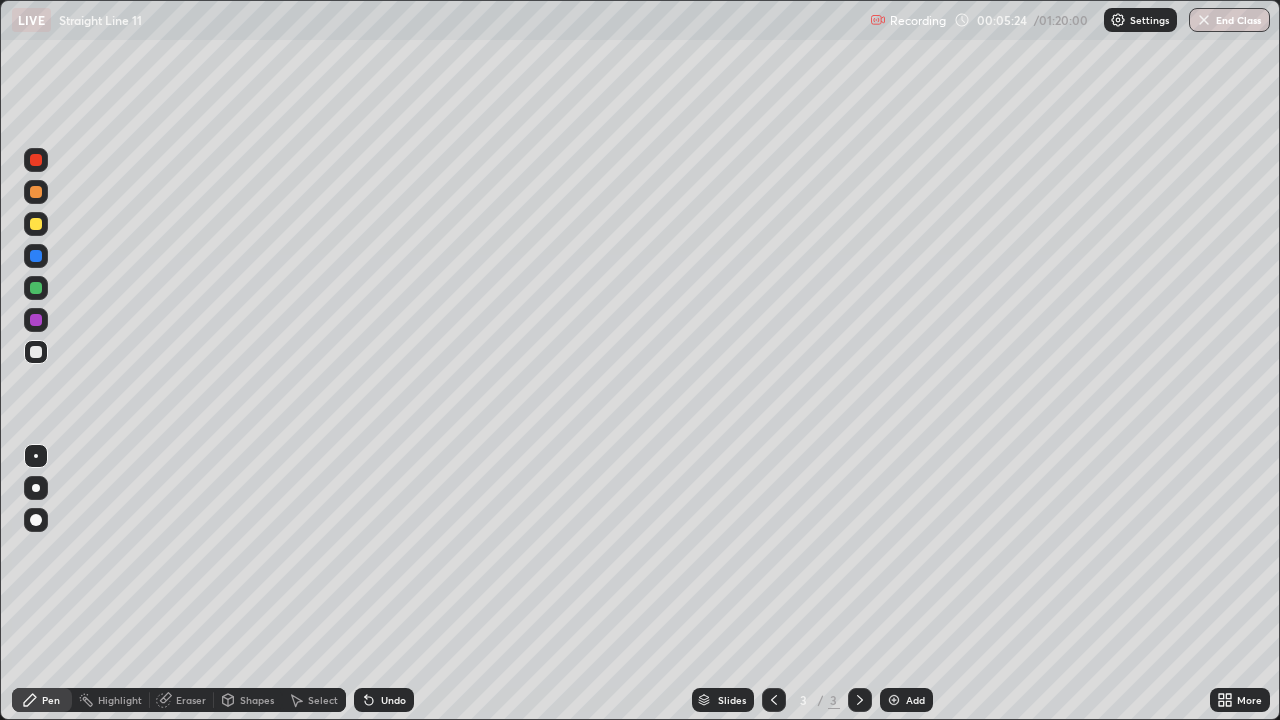 click at bounding box center (894, 700) 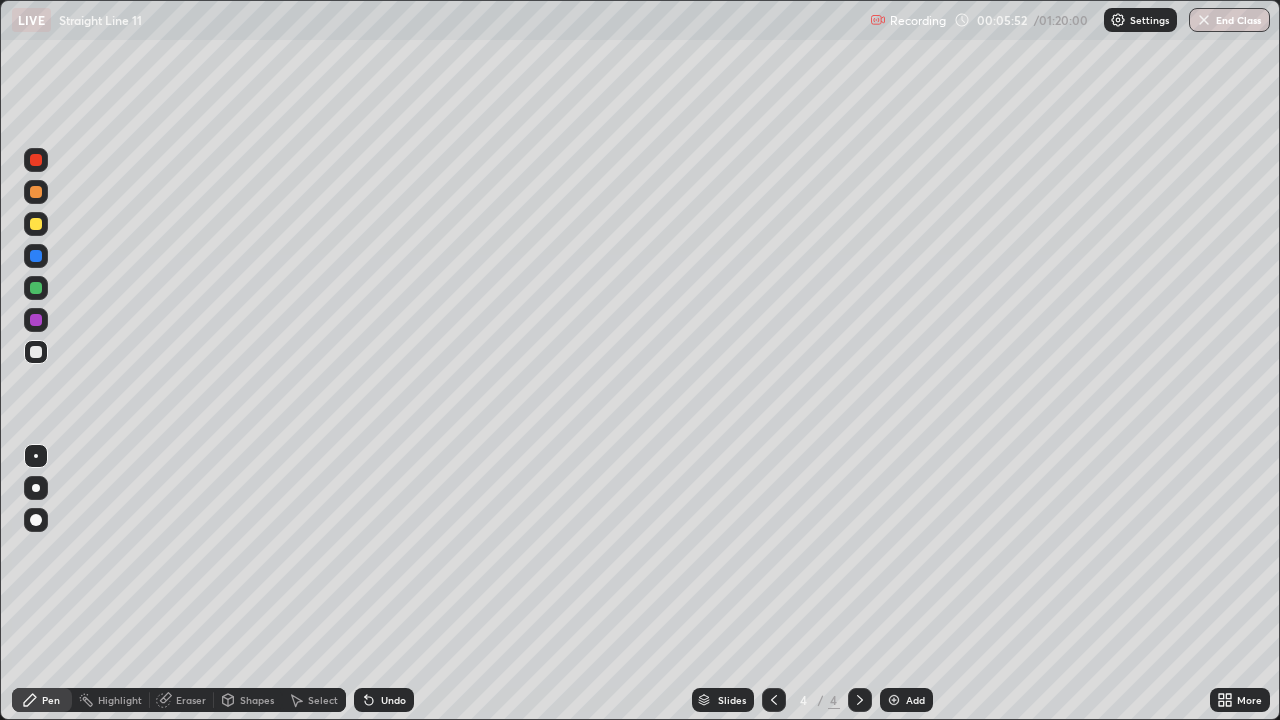 click 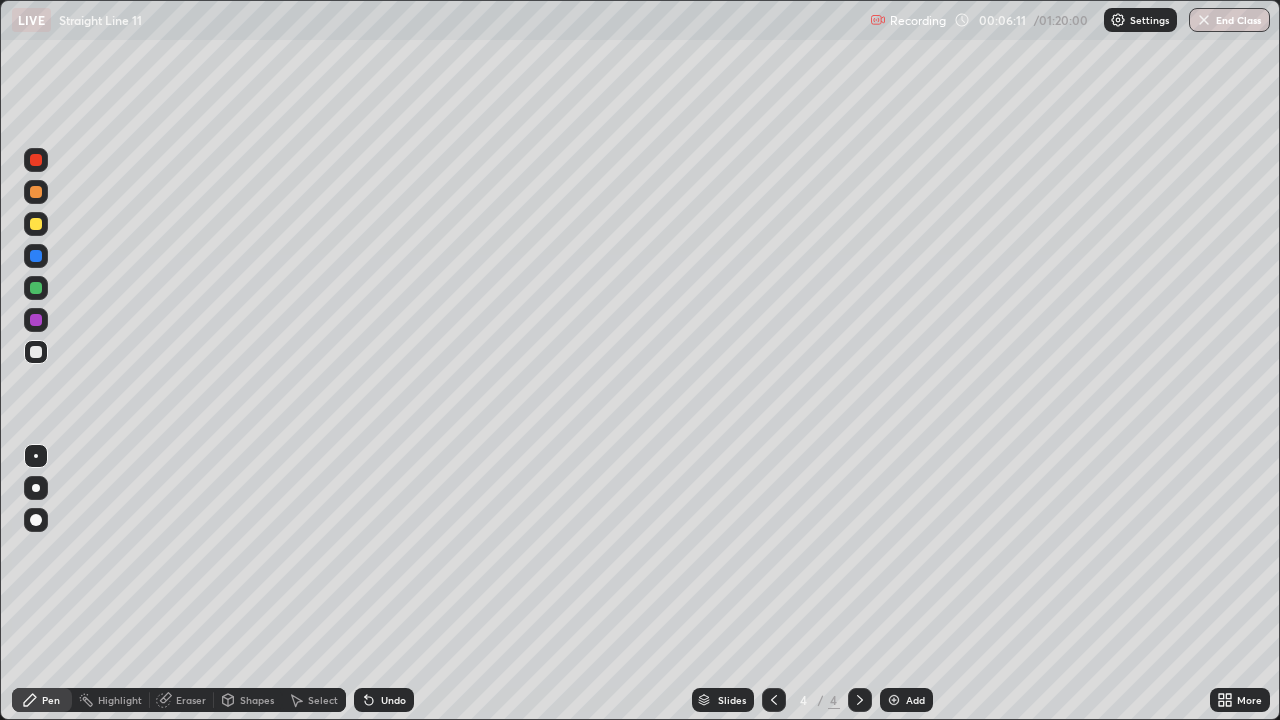 click at bounding box center [36, 256] 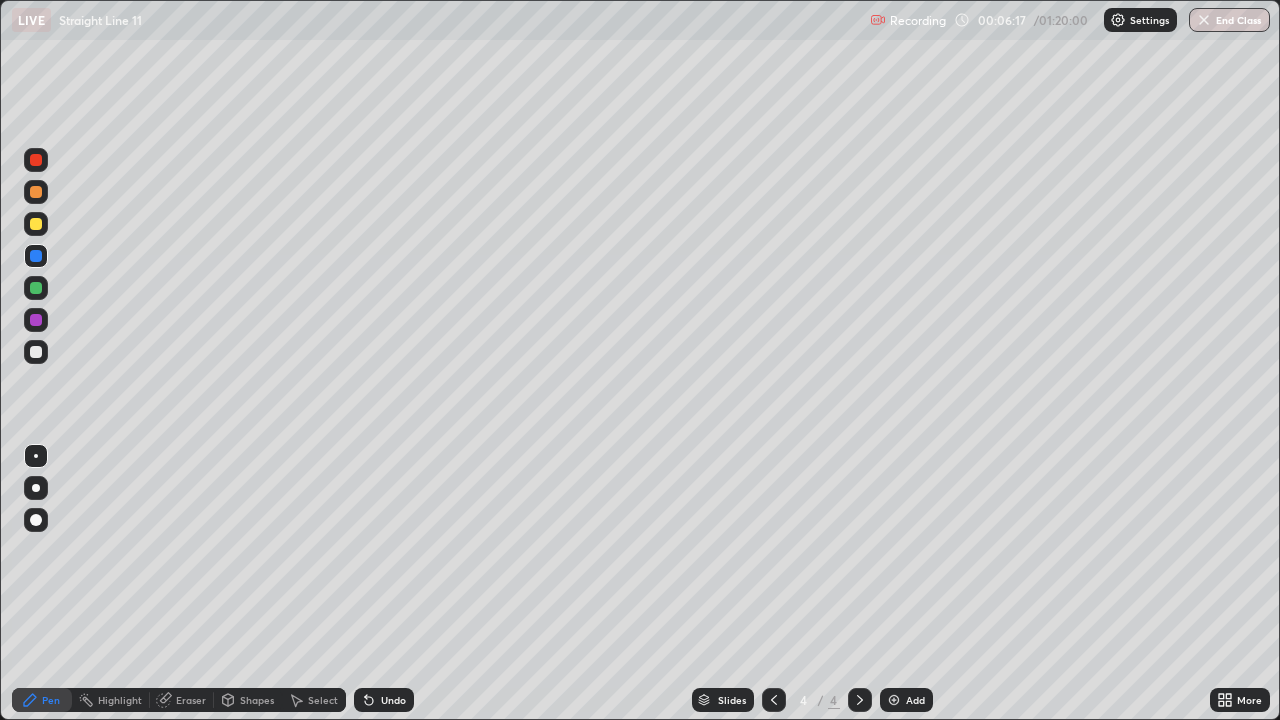 click at bounding box center [36, 352] 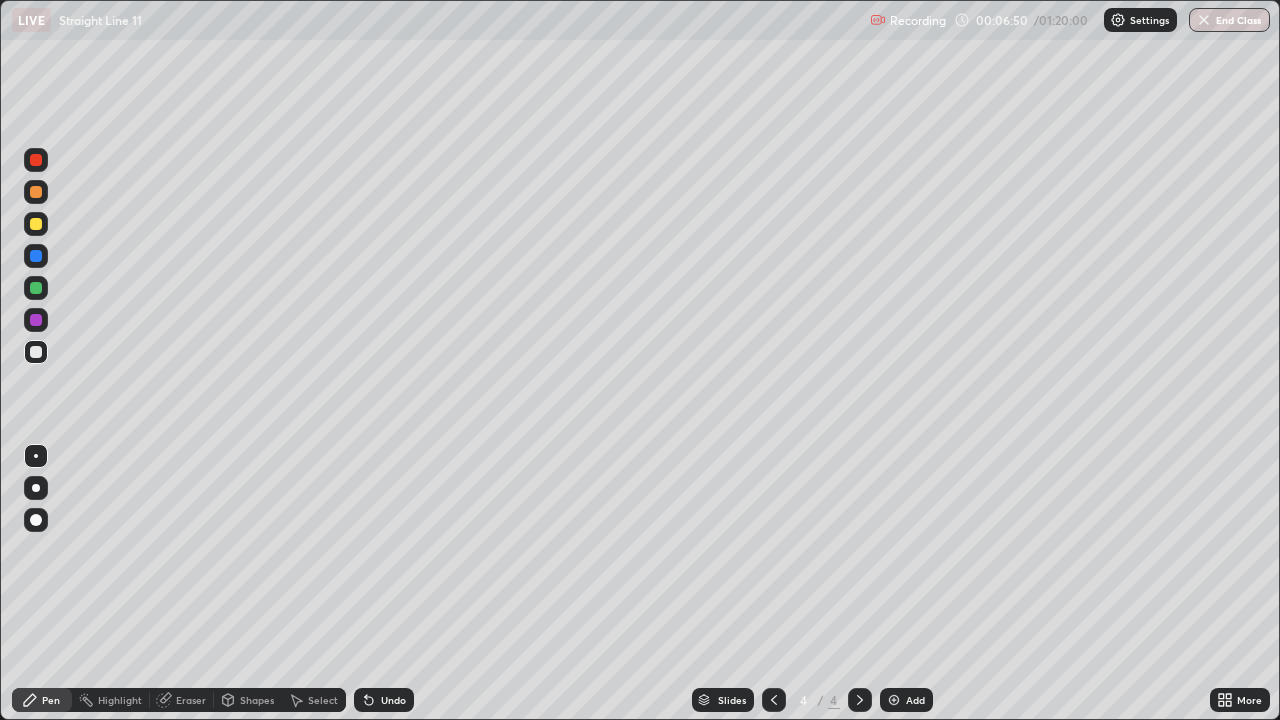 click at bounding box center (36, 288) 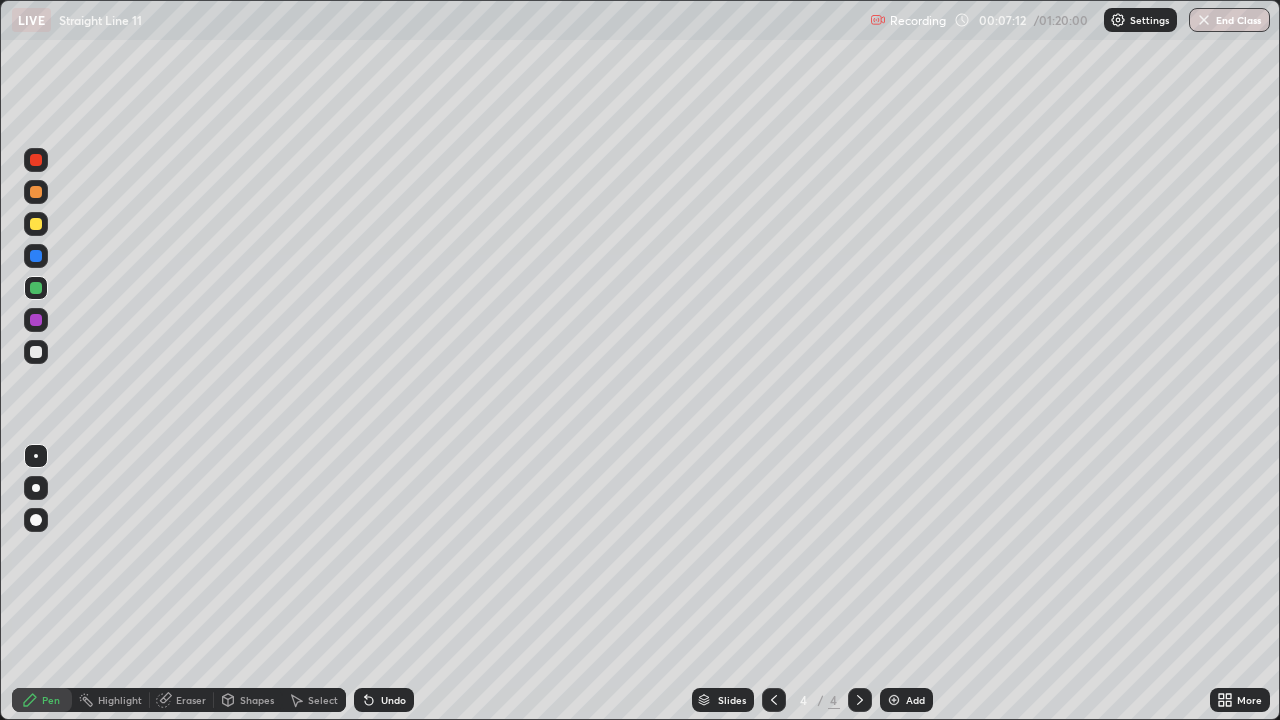 click on "Eraser" at bounding box center (191, 700) 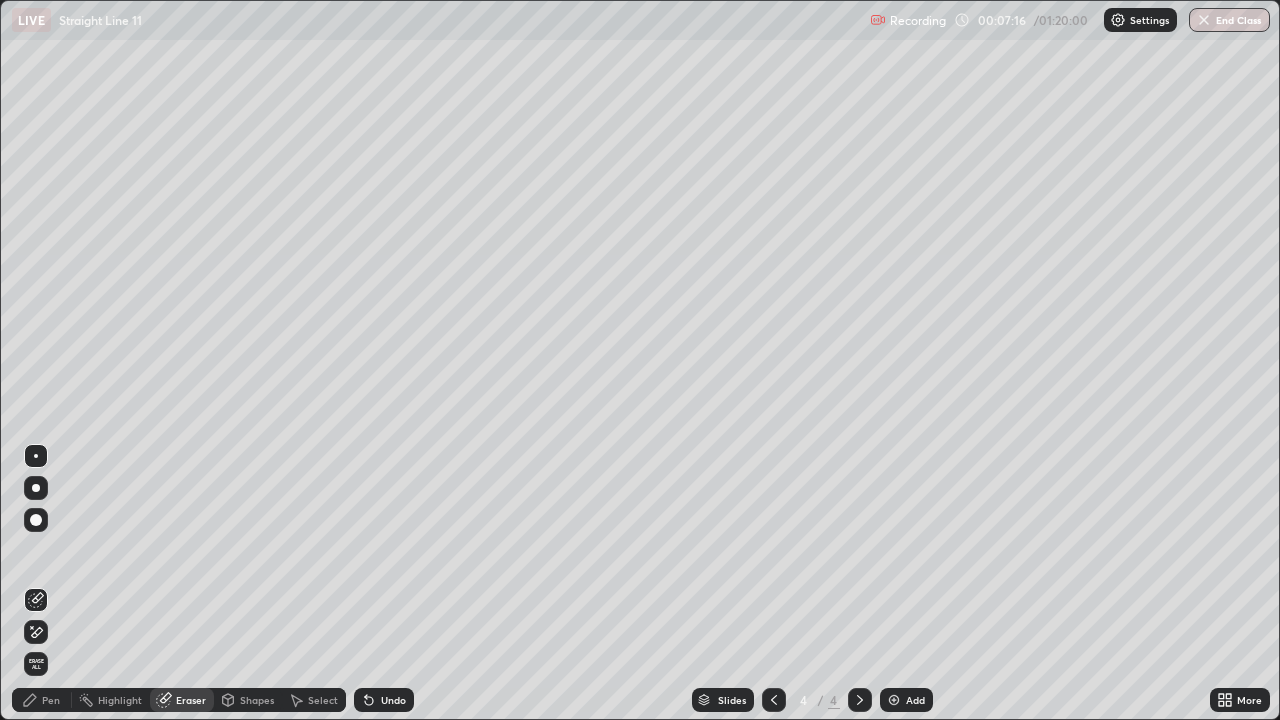 click on "Pen" at bounding box center [42, 700] 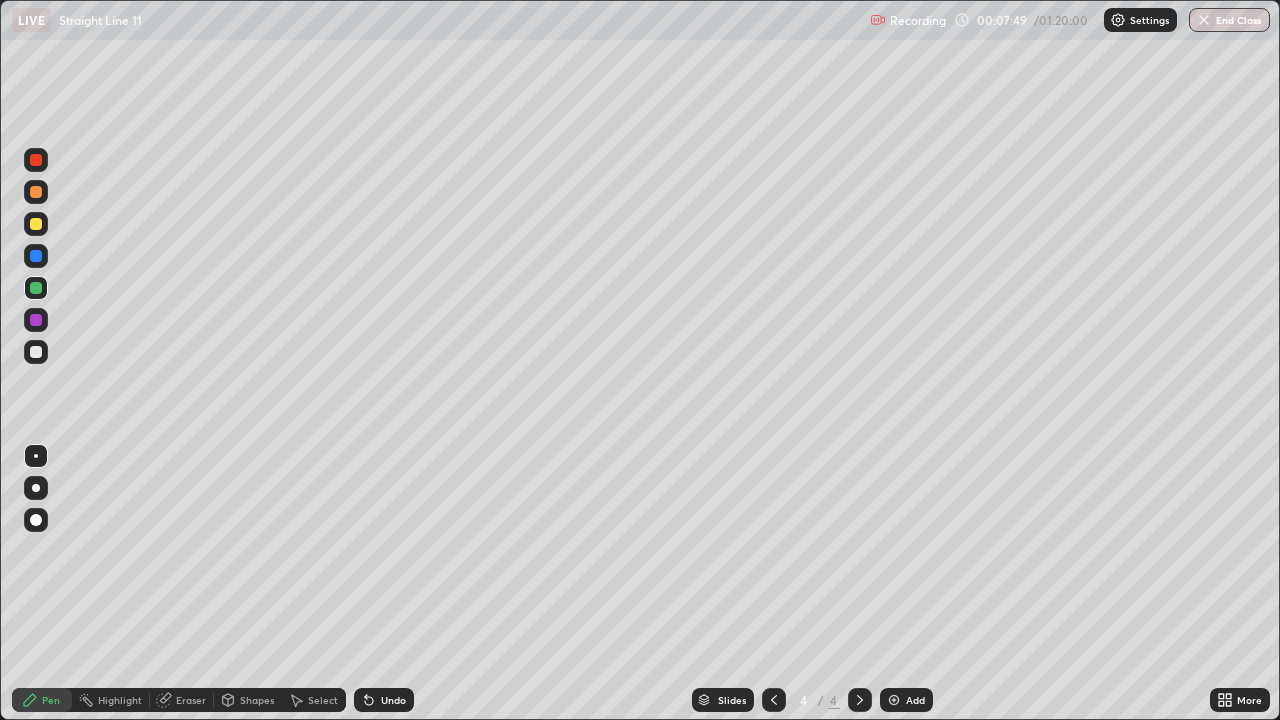 click at bounding box center (894, 700) 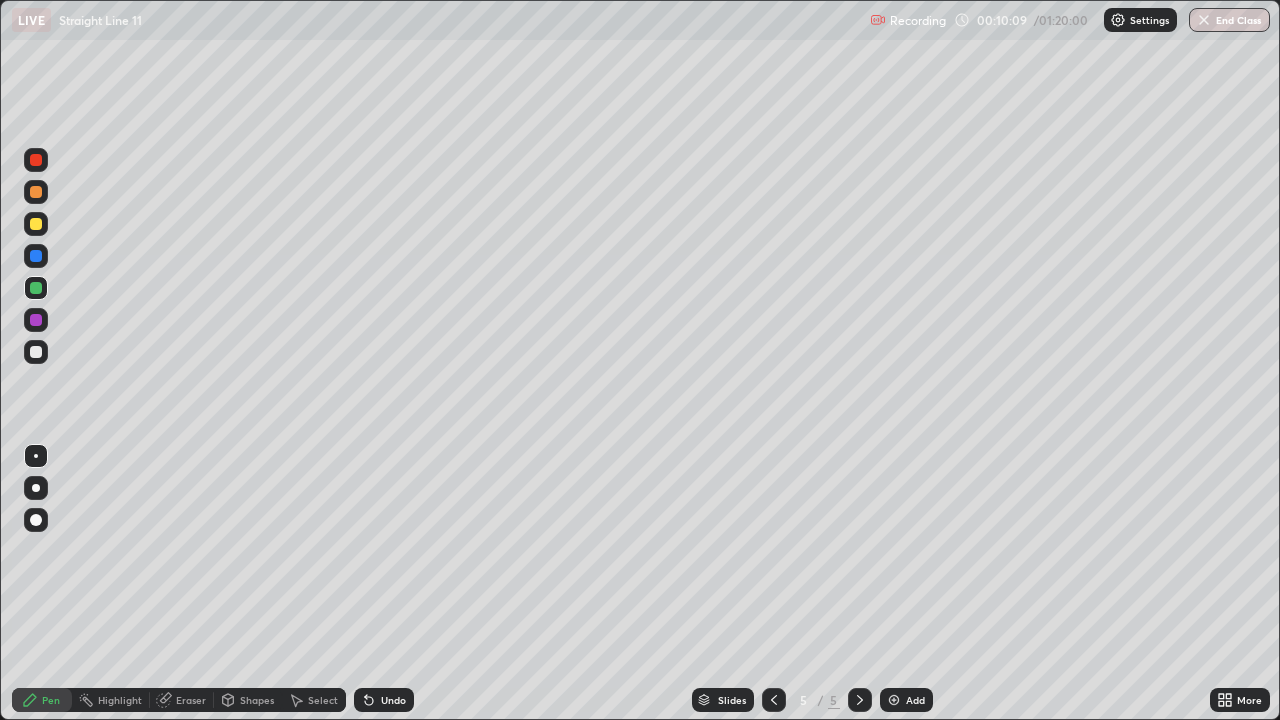 click at bounding box center (36, 352) 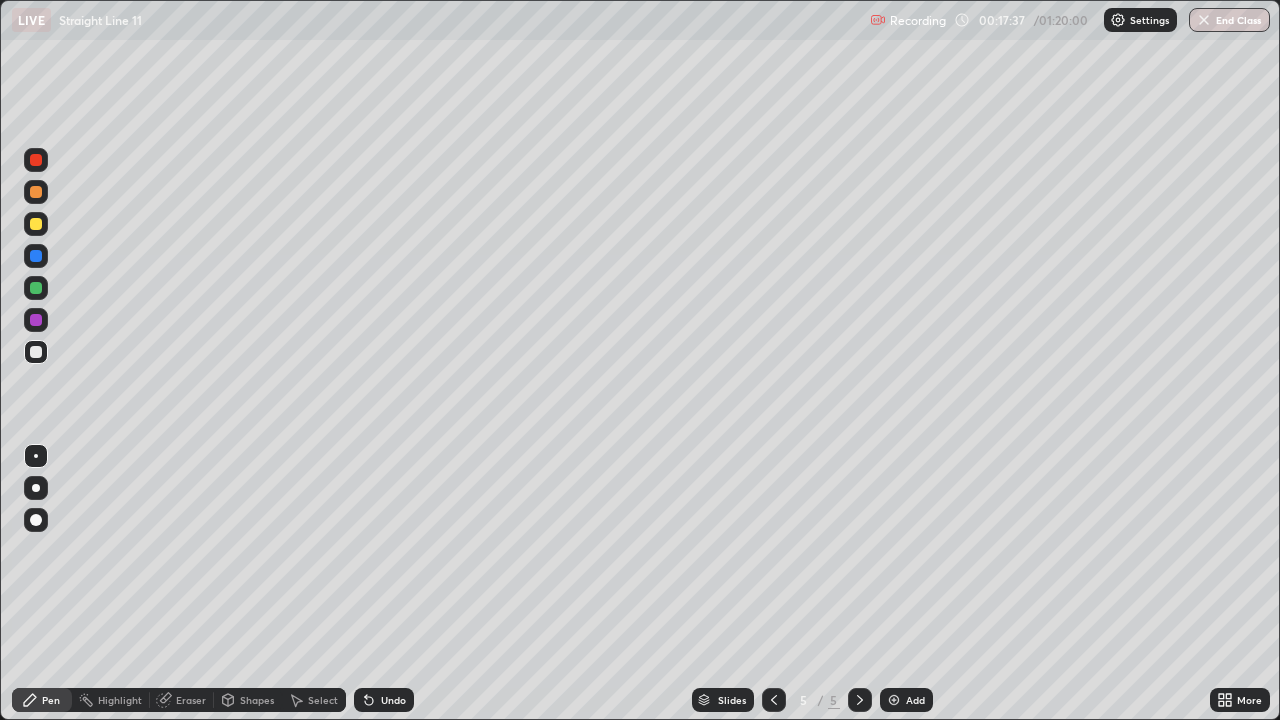 click at bounding box center (36, 224) 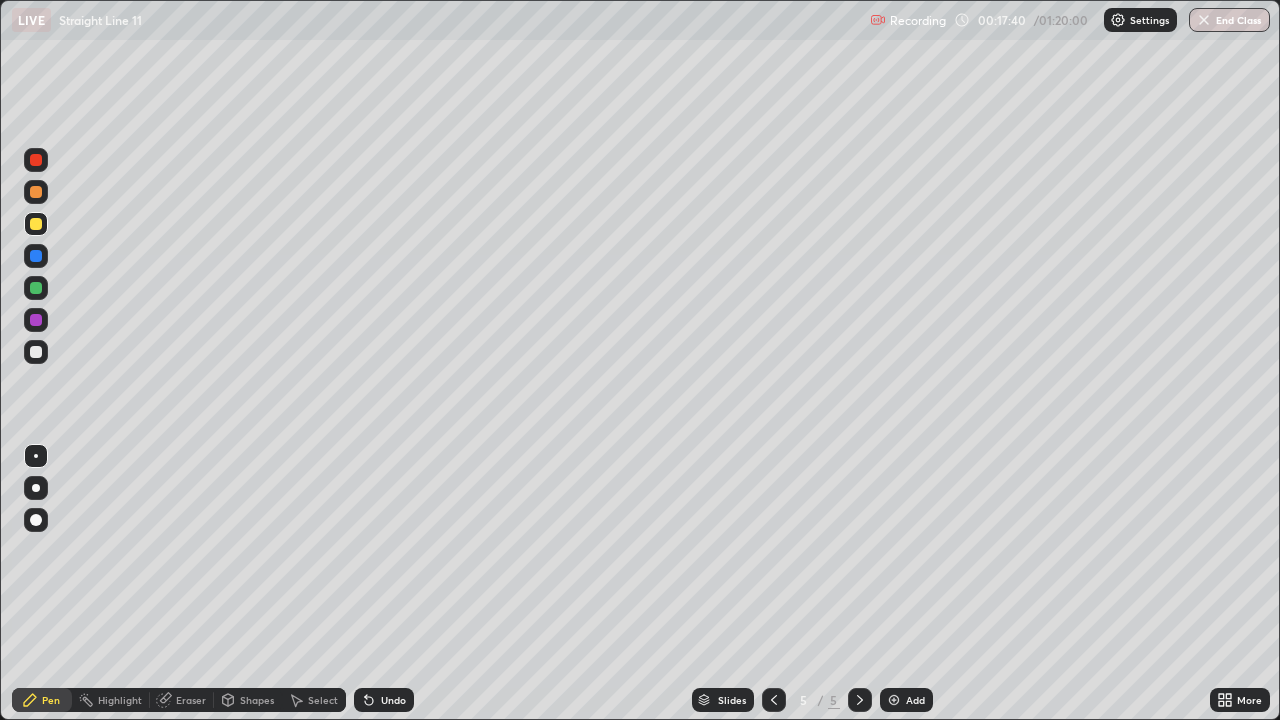click on "Undo" at bounding box center [384, 700] 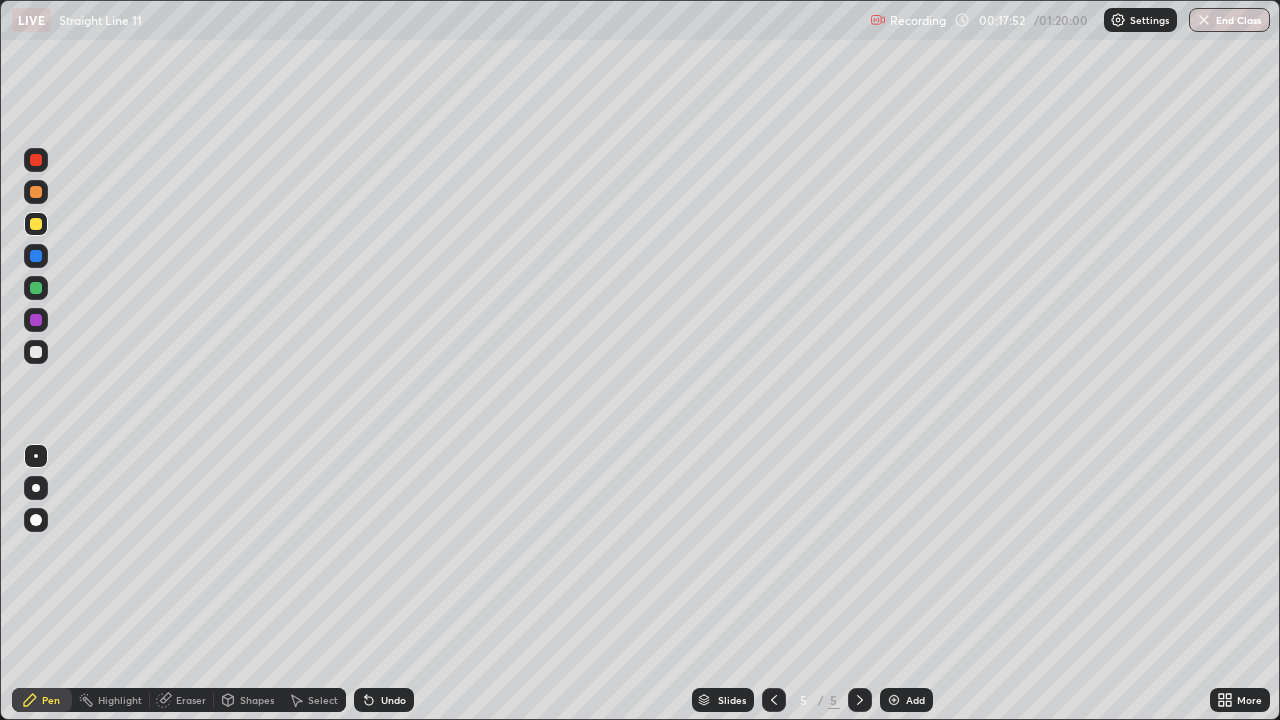 click 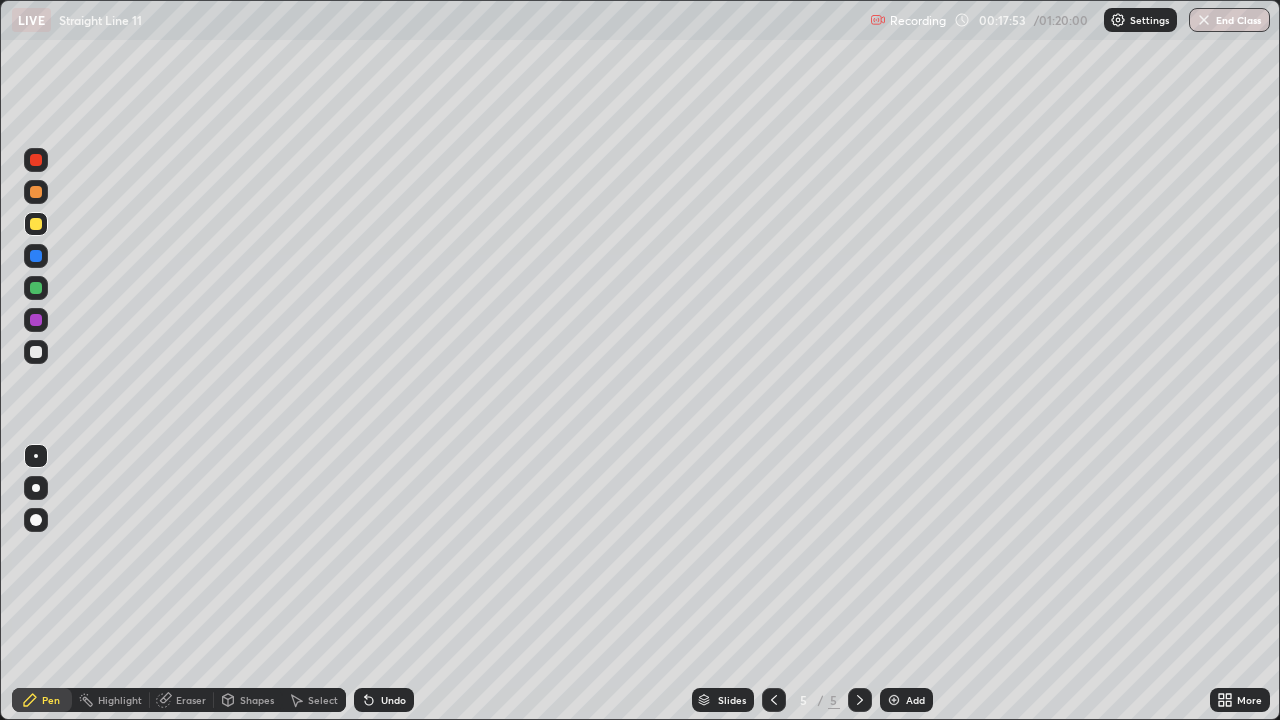 click 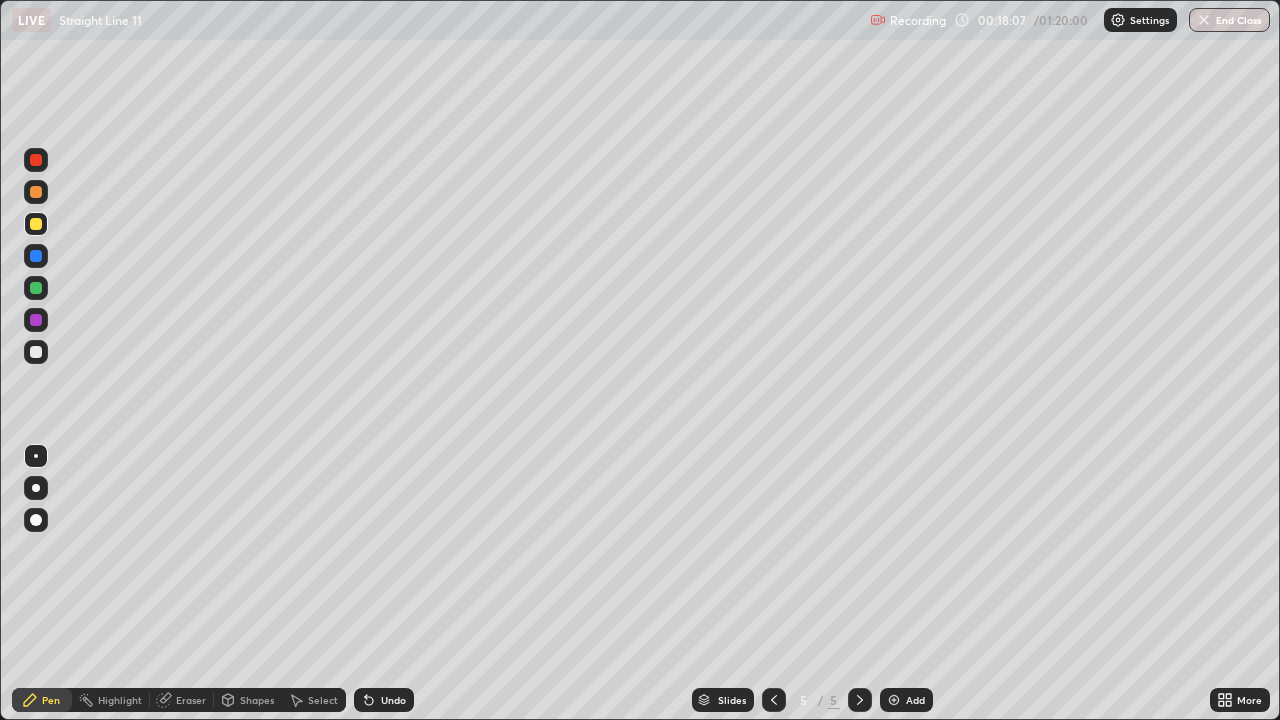 click at bounding box center [36, 320] 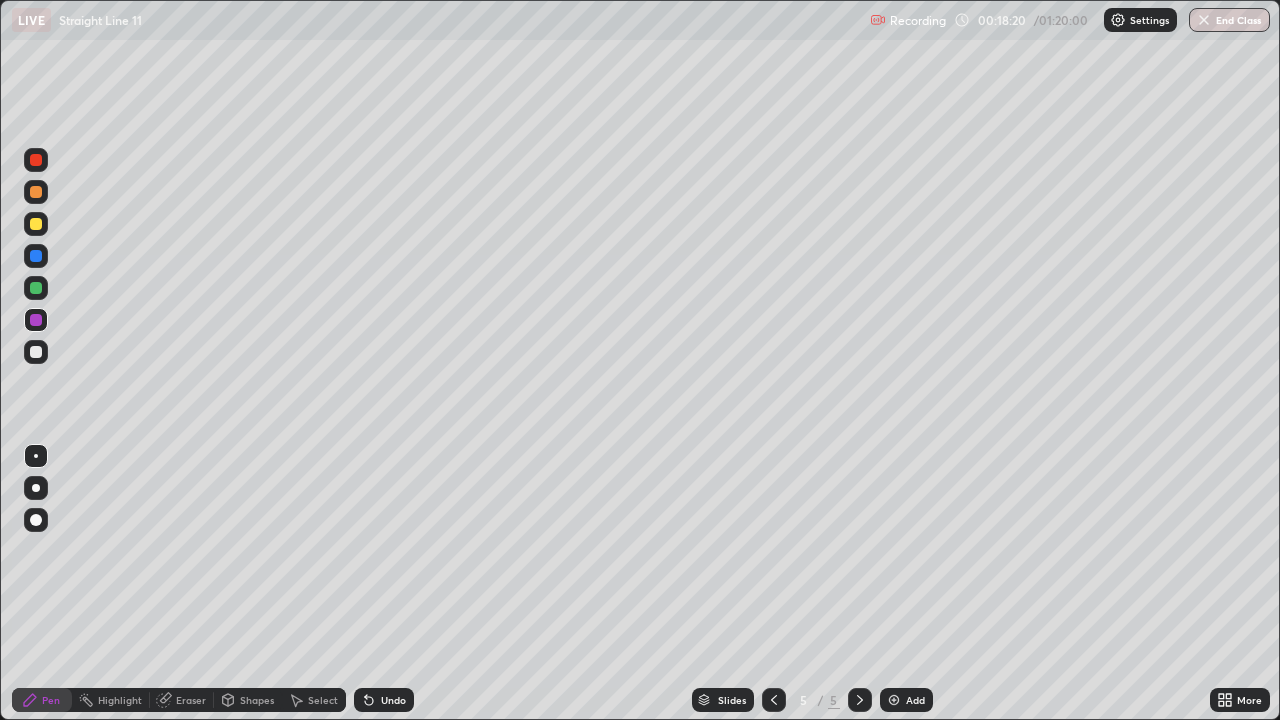 click at bounding box center [36, 256] 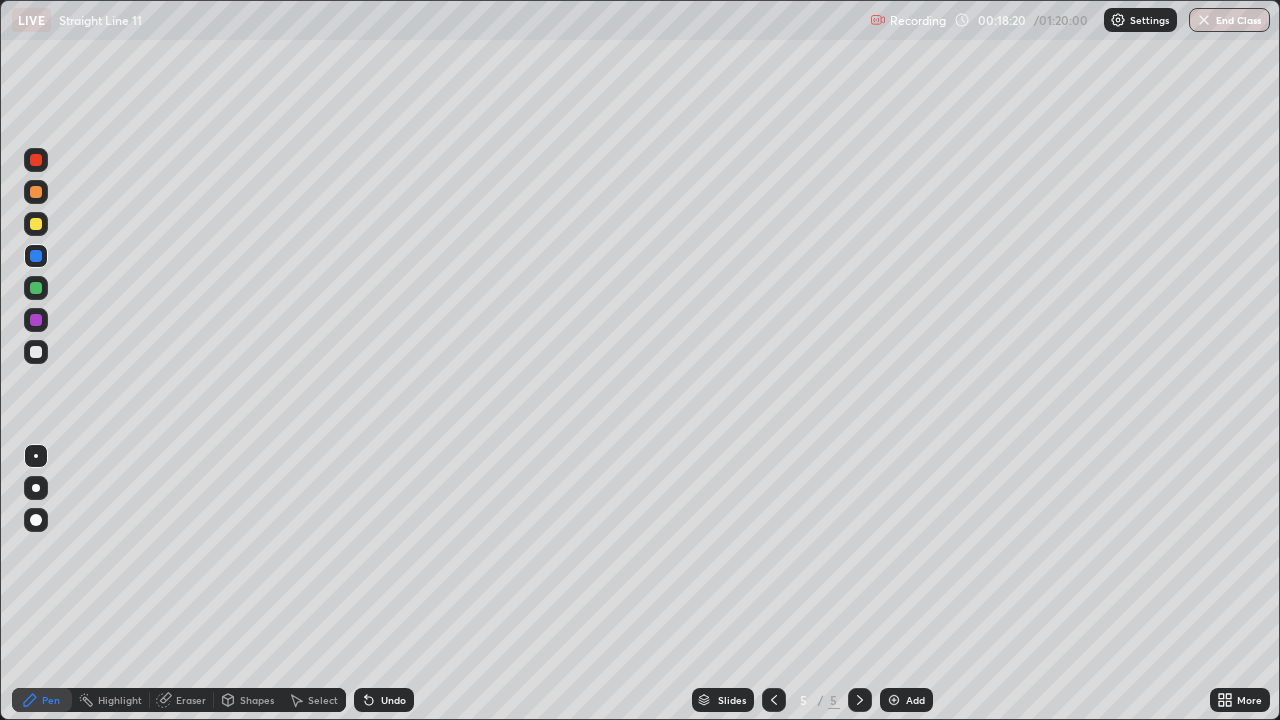 click at bounding box center (36, 256) 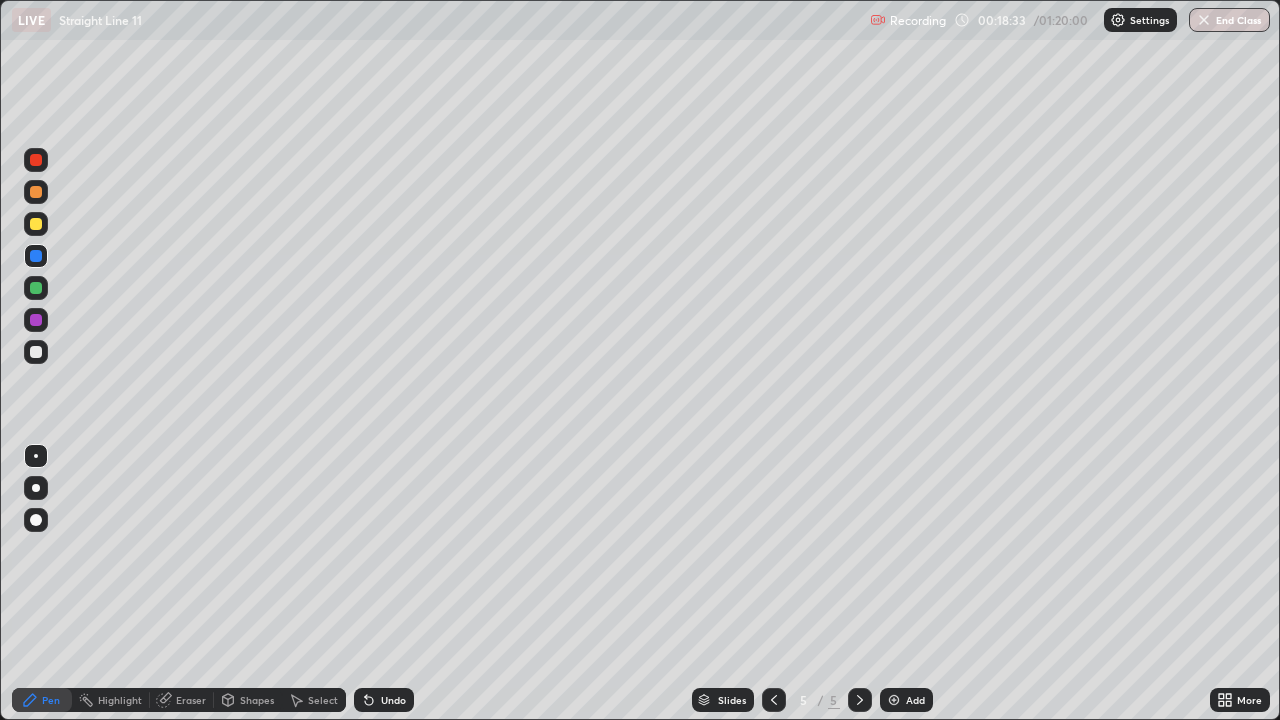 click 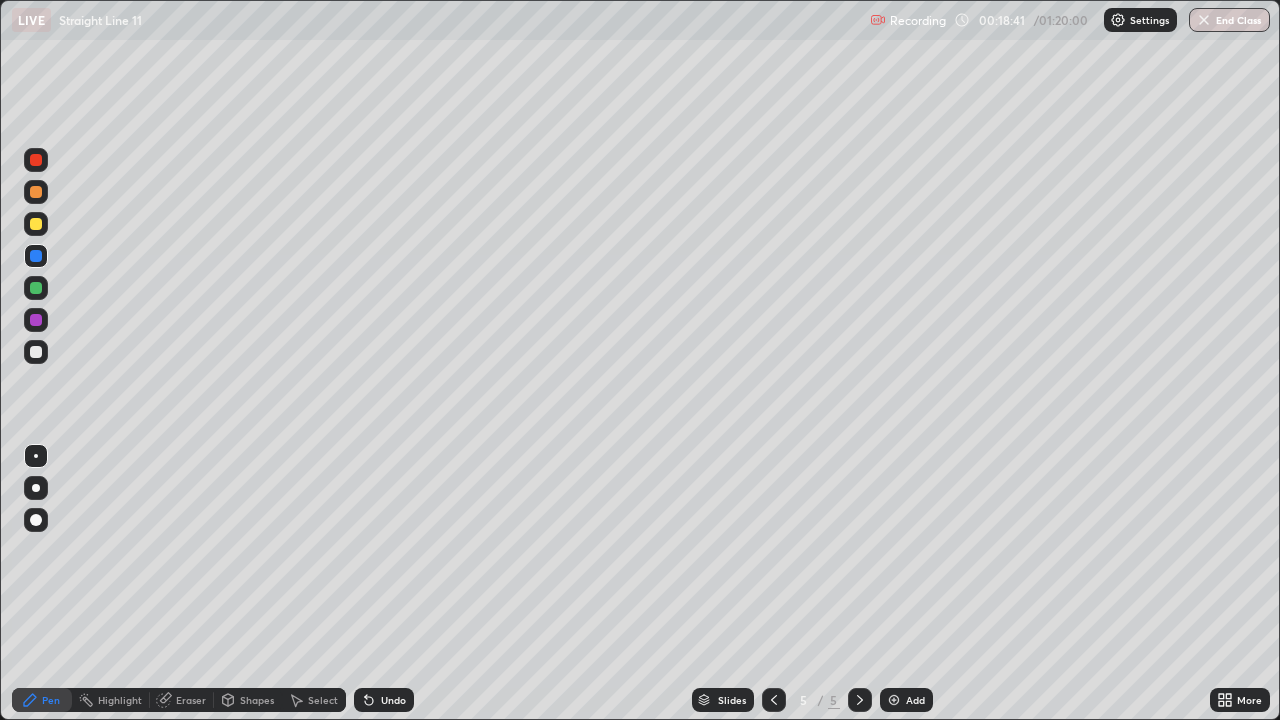 click at bounding box center [36, 352] 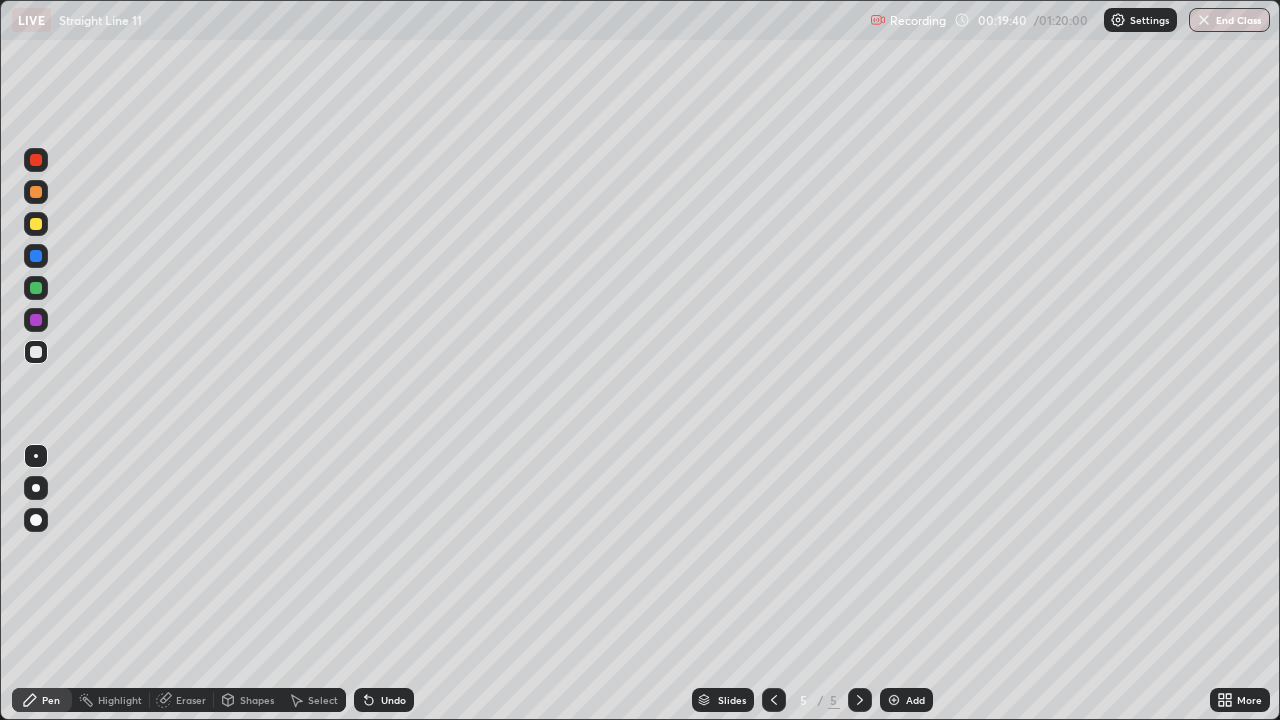 click on "Undo" at bounding box center (393, 700) 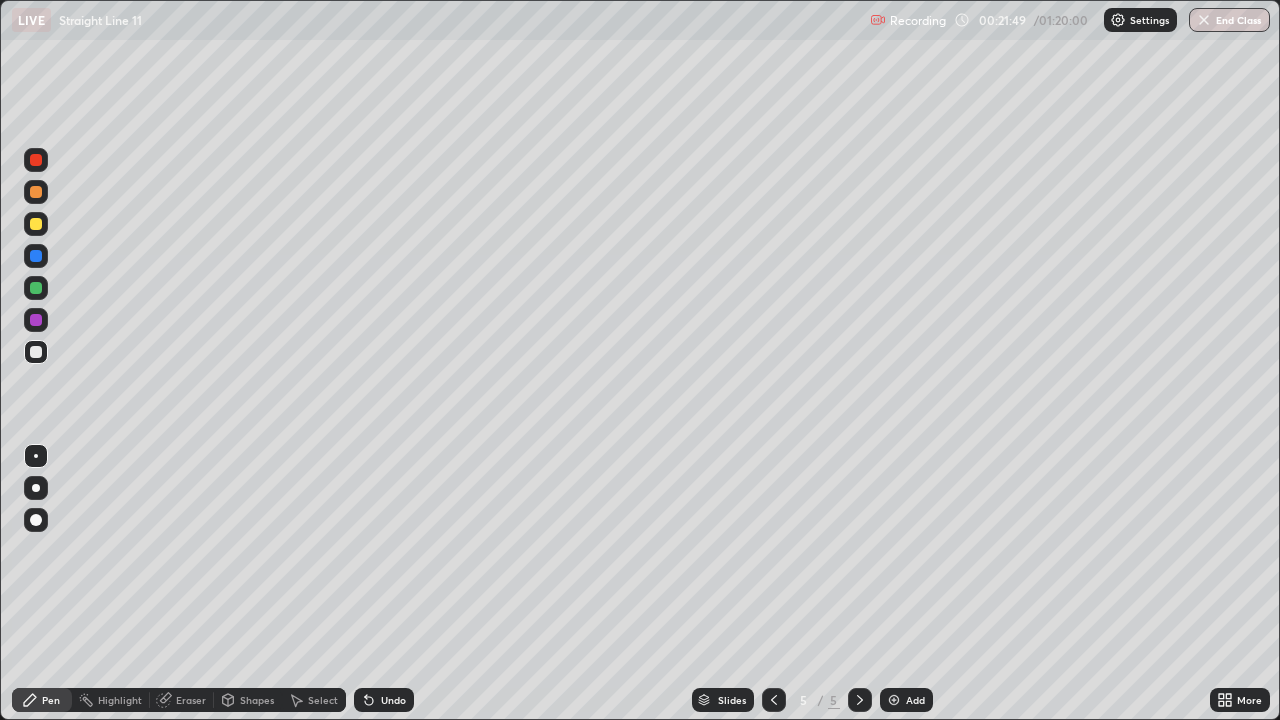 click on "Add" at bounding box center (915, 700) 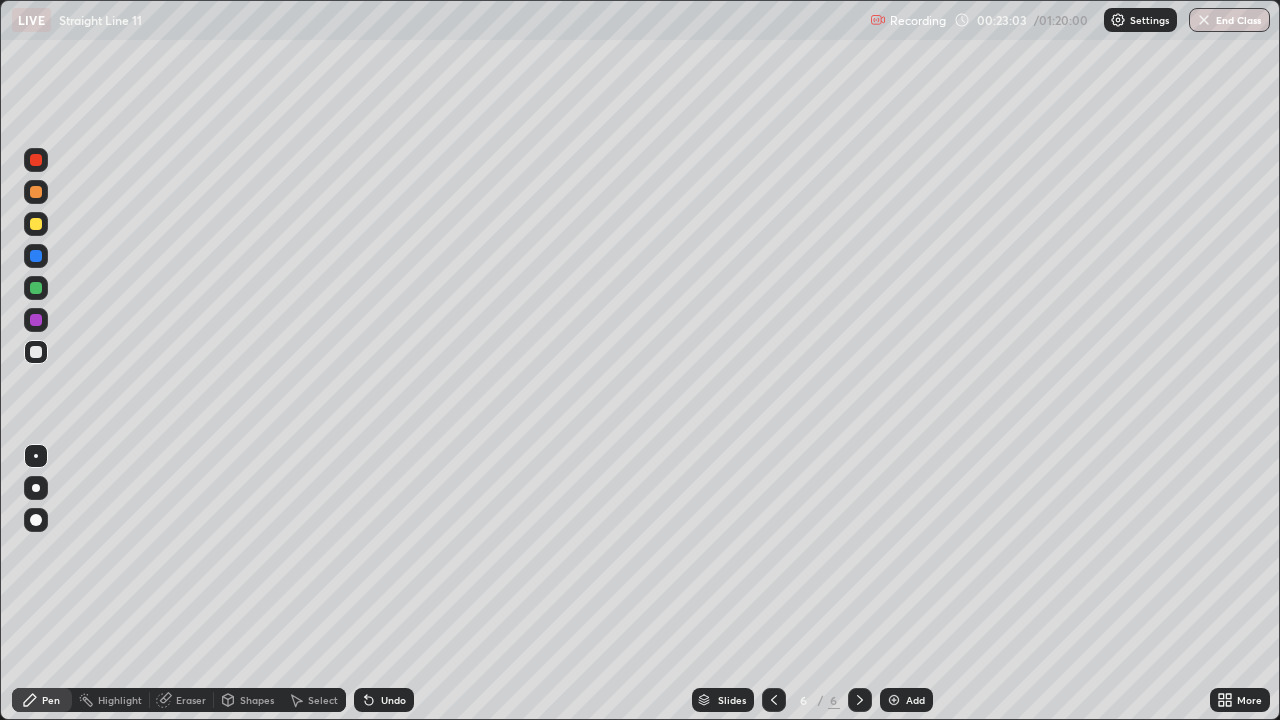 click at bounding box center [36, 224] 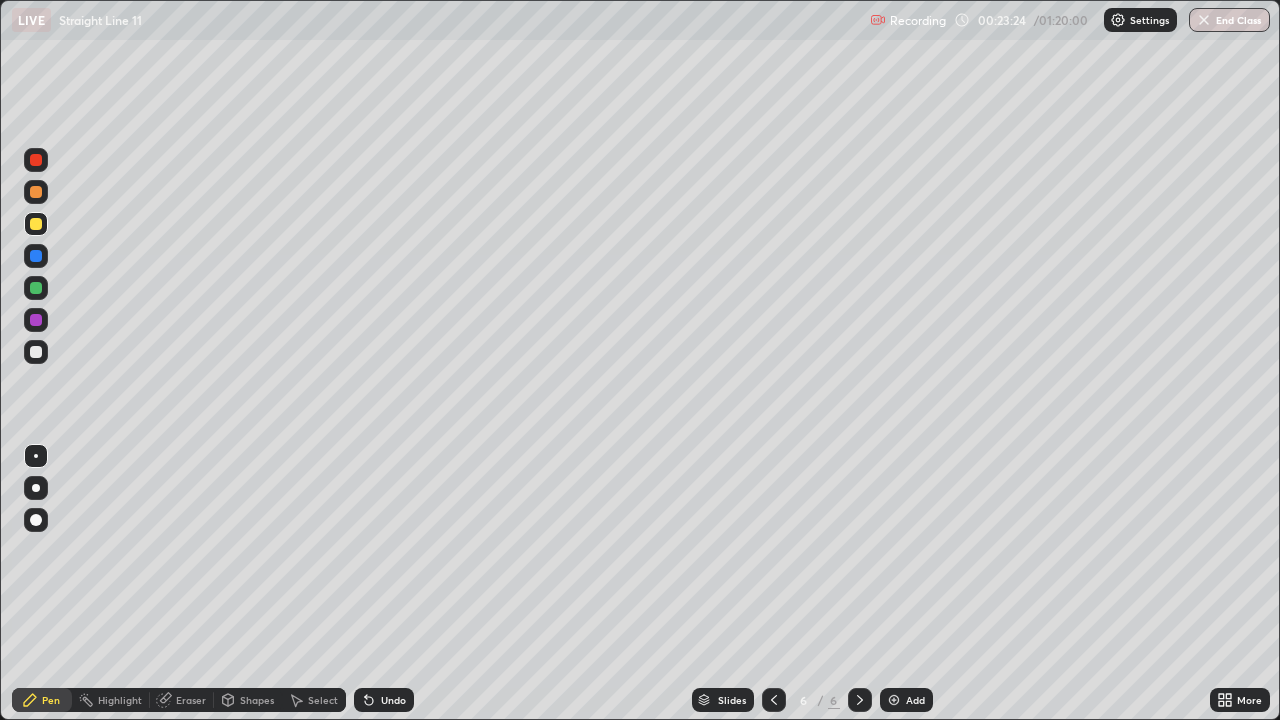 click at bounding box center (36, 352) 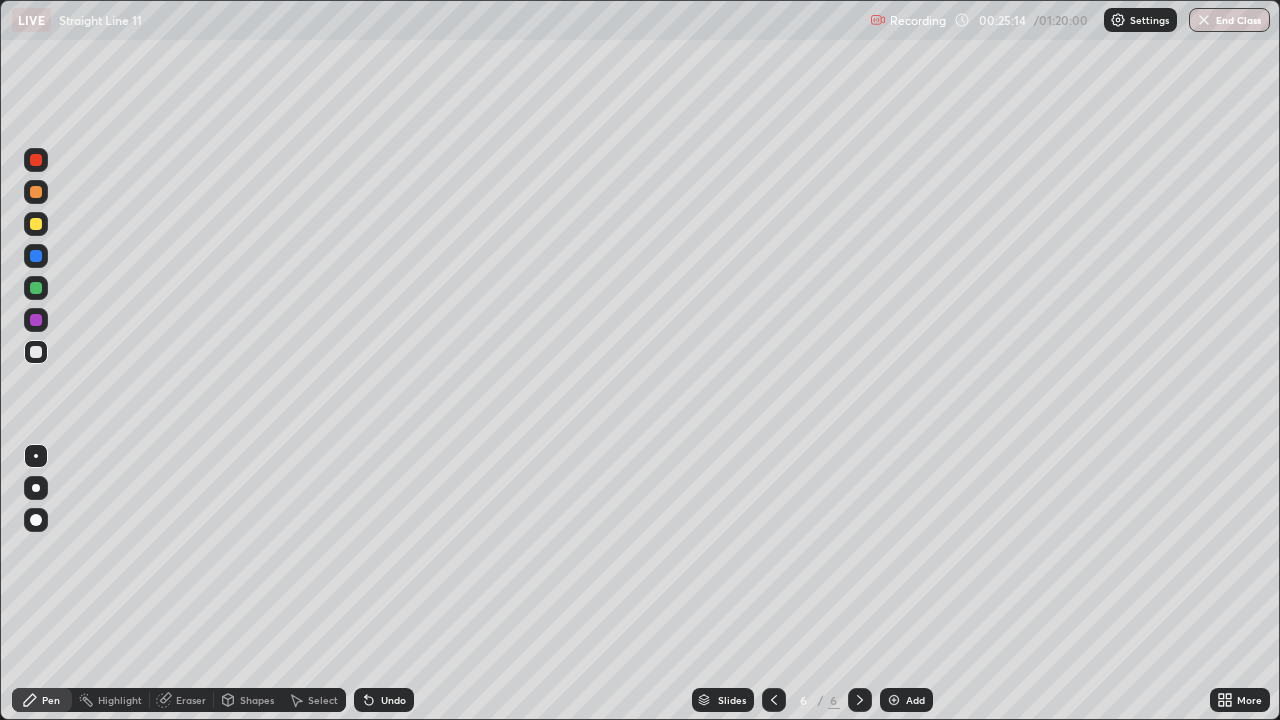 click at bounding box center [36, 352] 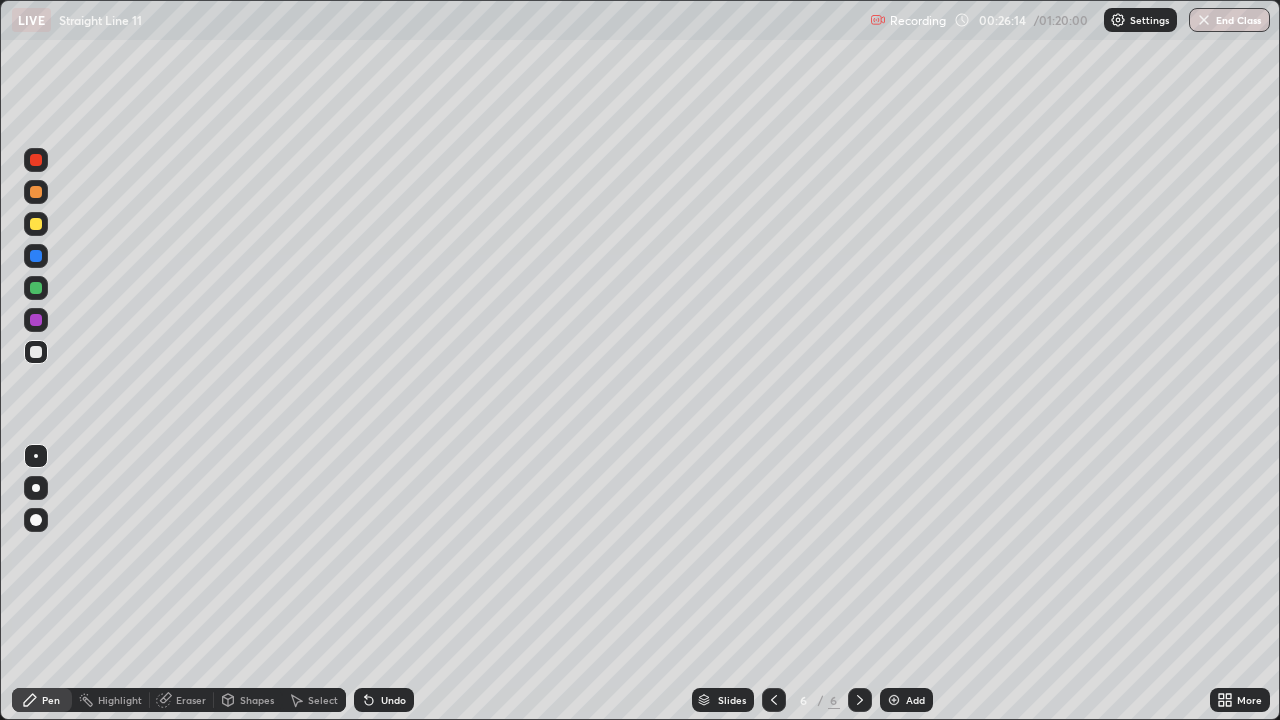 click at bounding box center (36, 288) 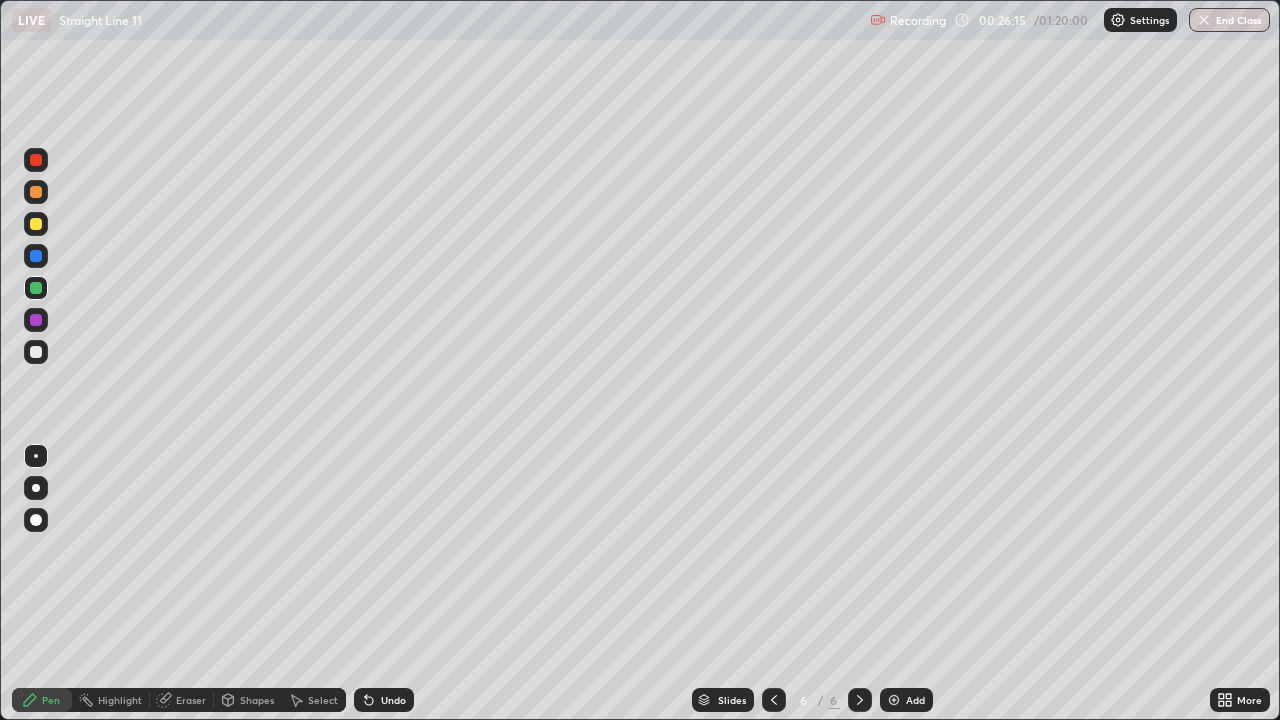 click at bounding box center (36, 224) 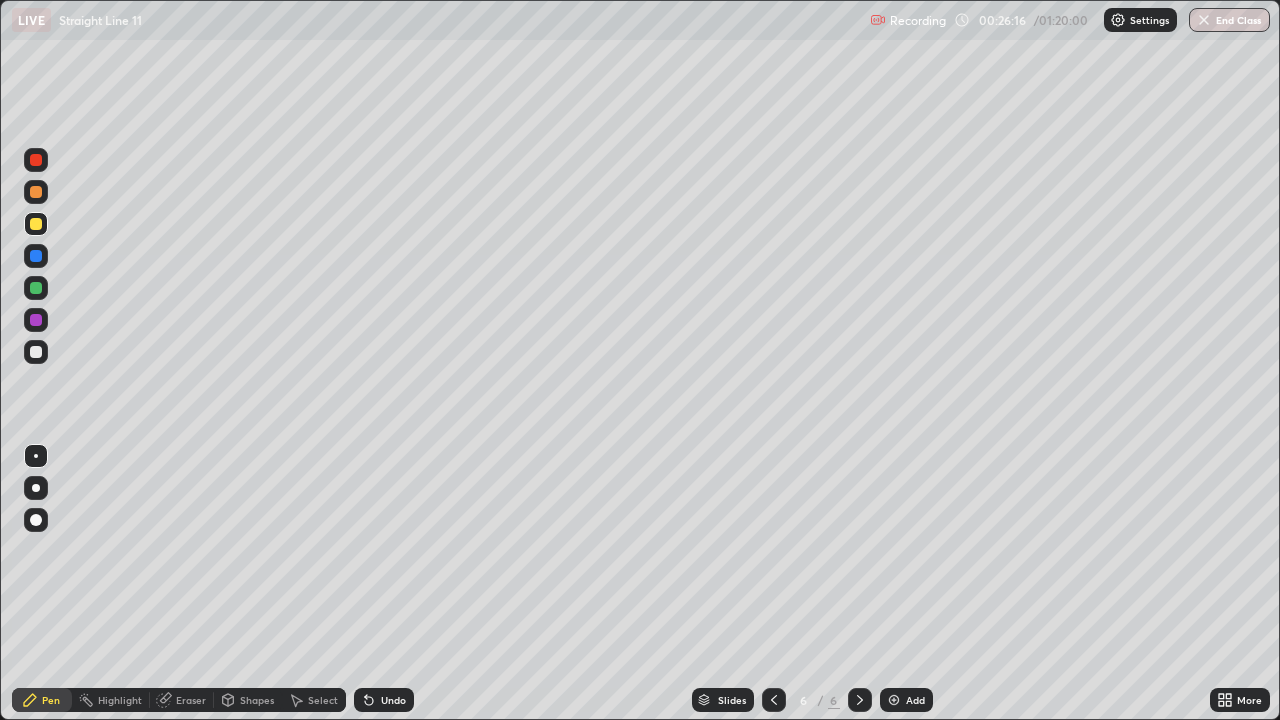 click at bounding box center (36, 192) 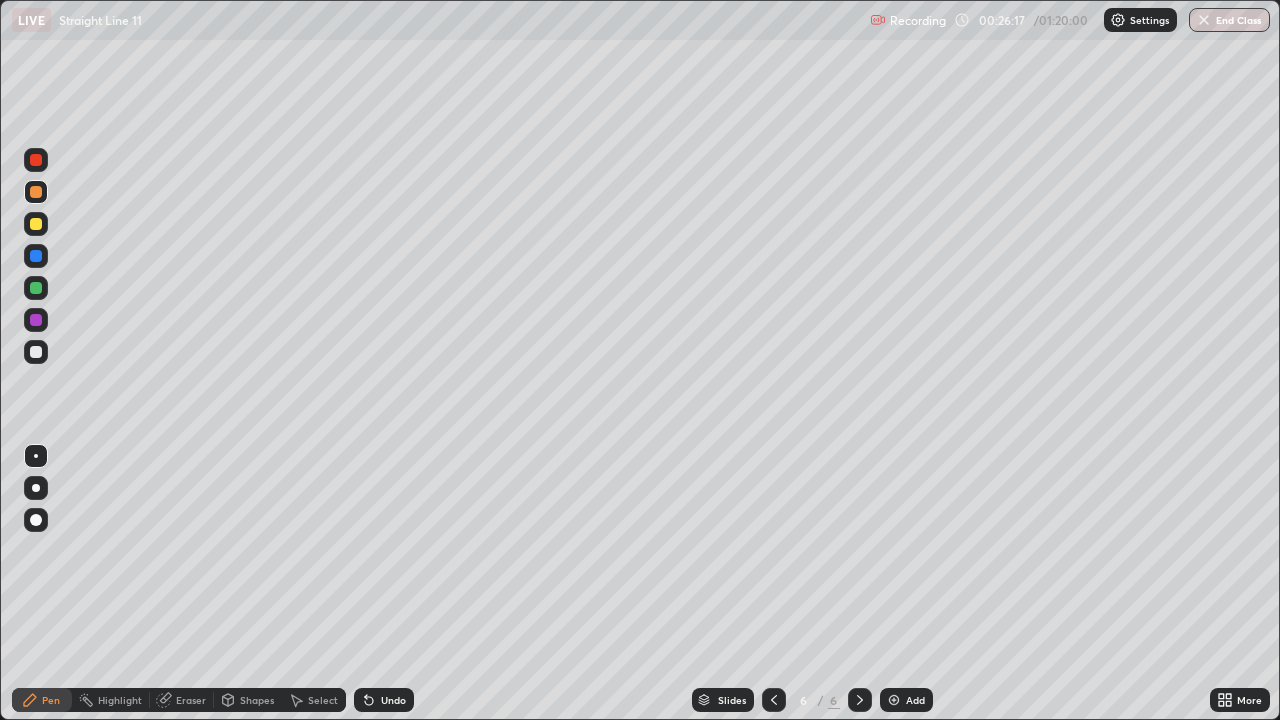click at bounding box center [36, 288] 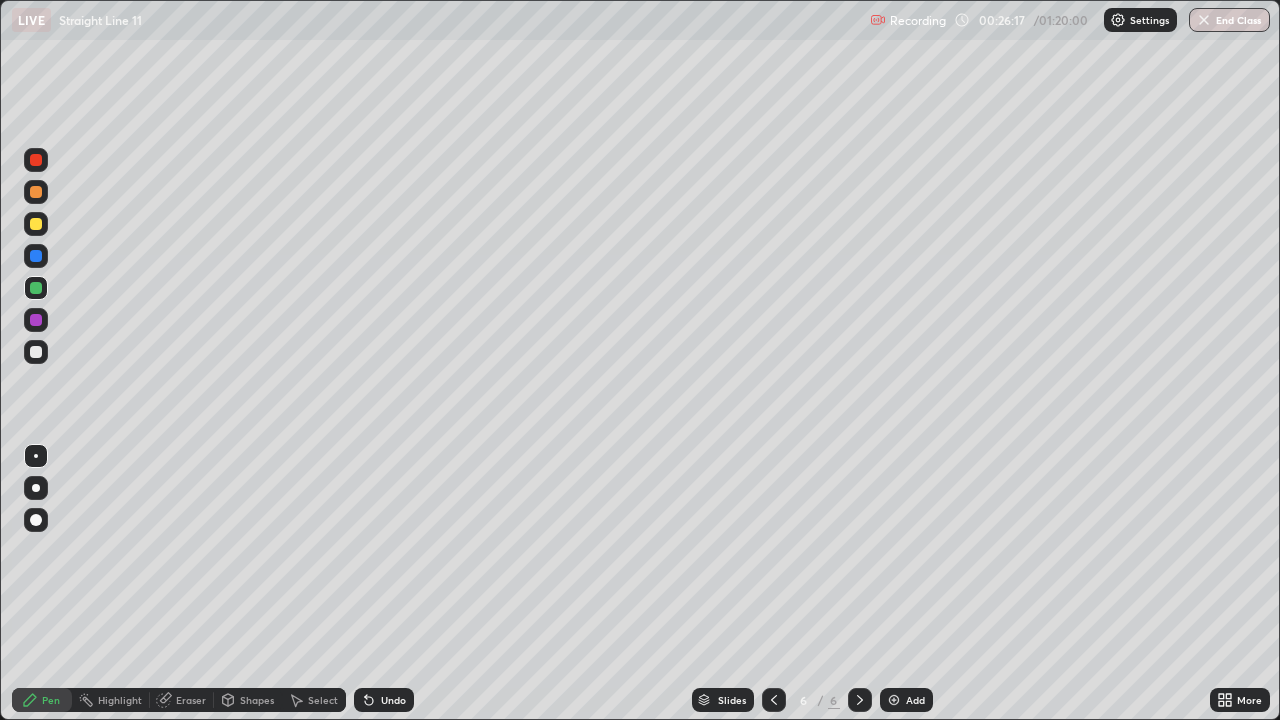 click at bounding box center (36, 288) 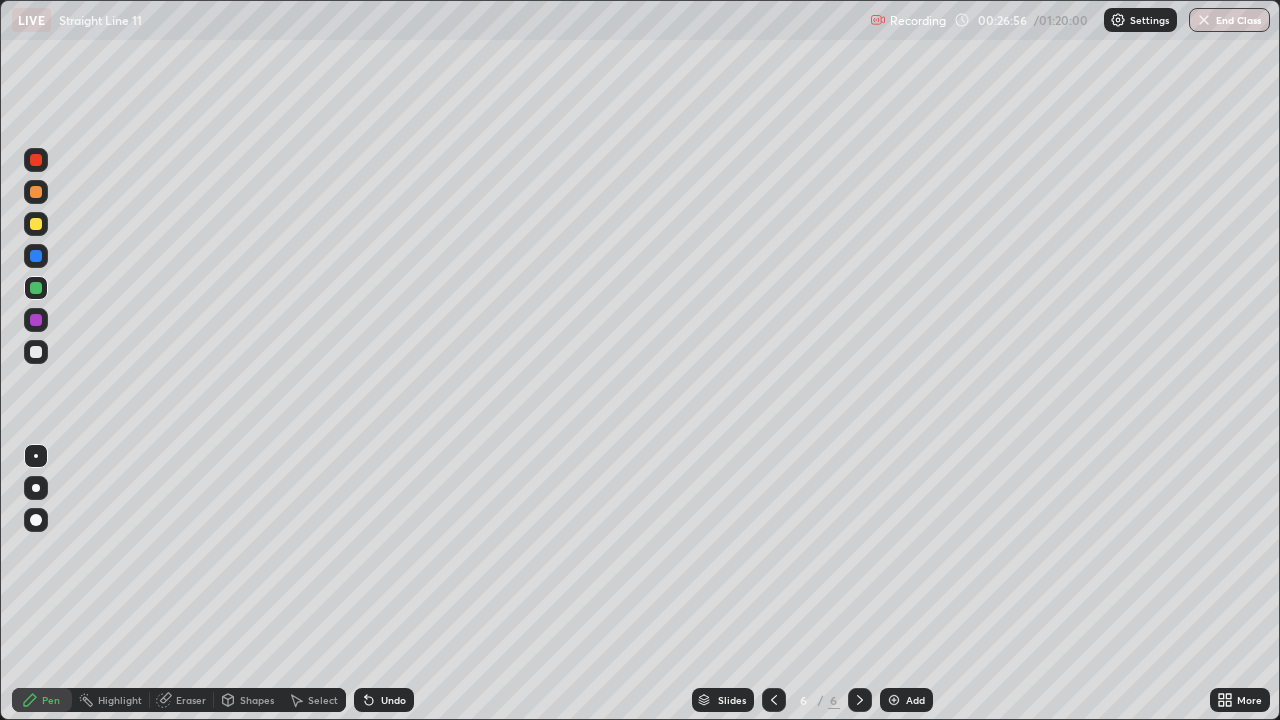 click at bounding box center (36, 224) 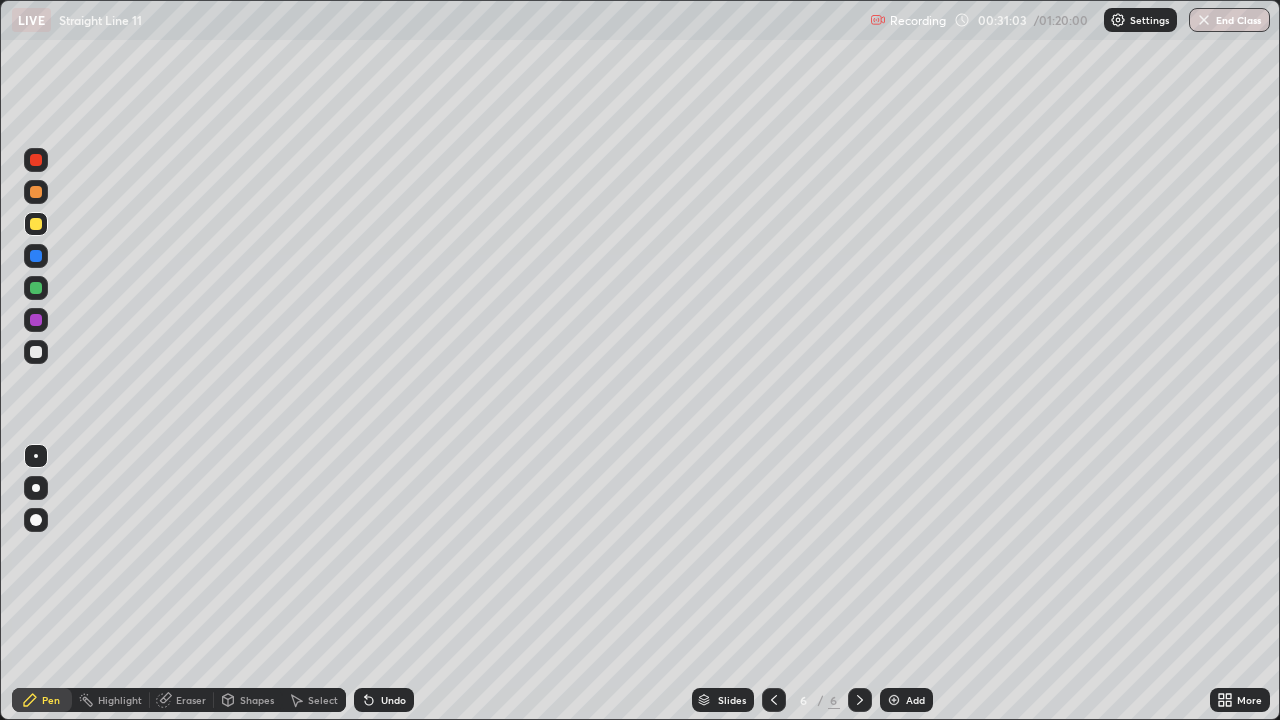 click on "Select" at bounding box center (323, 700) 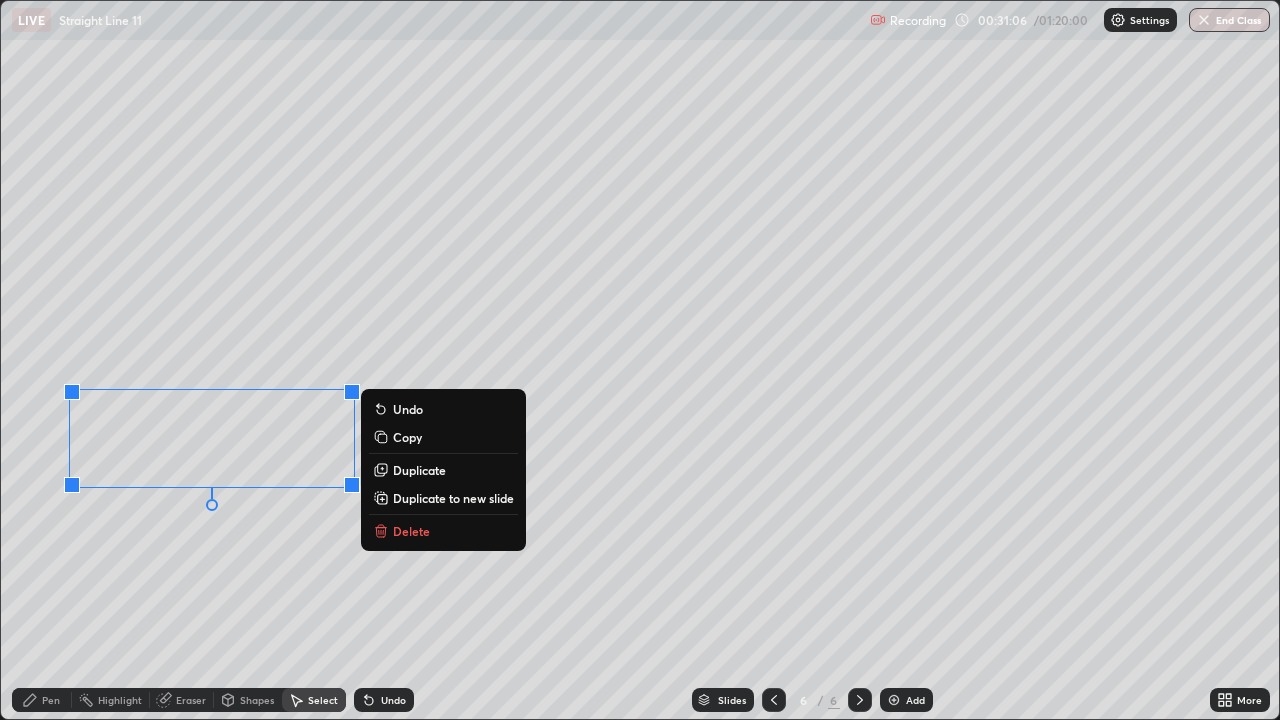 click on "Copy" at bounding box center [407, 437] 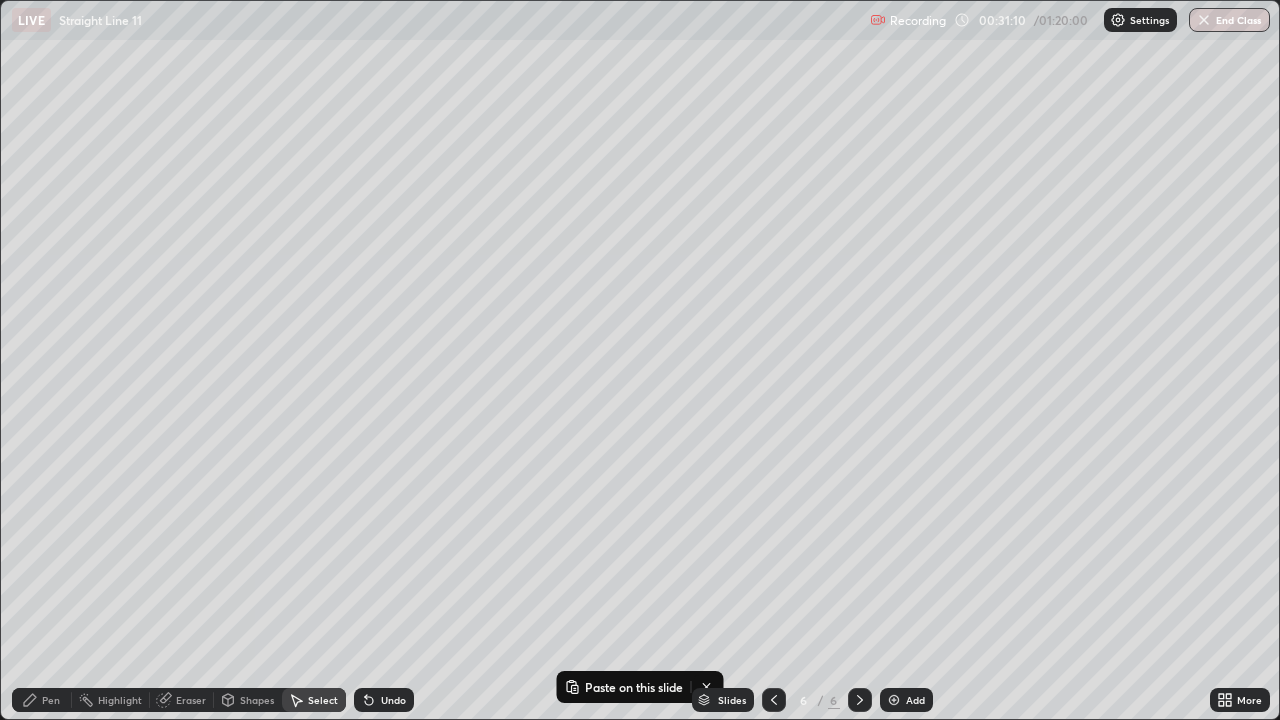 click at bounding box center [894, 700] 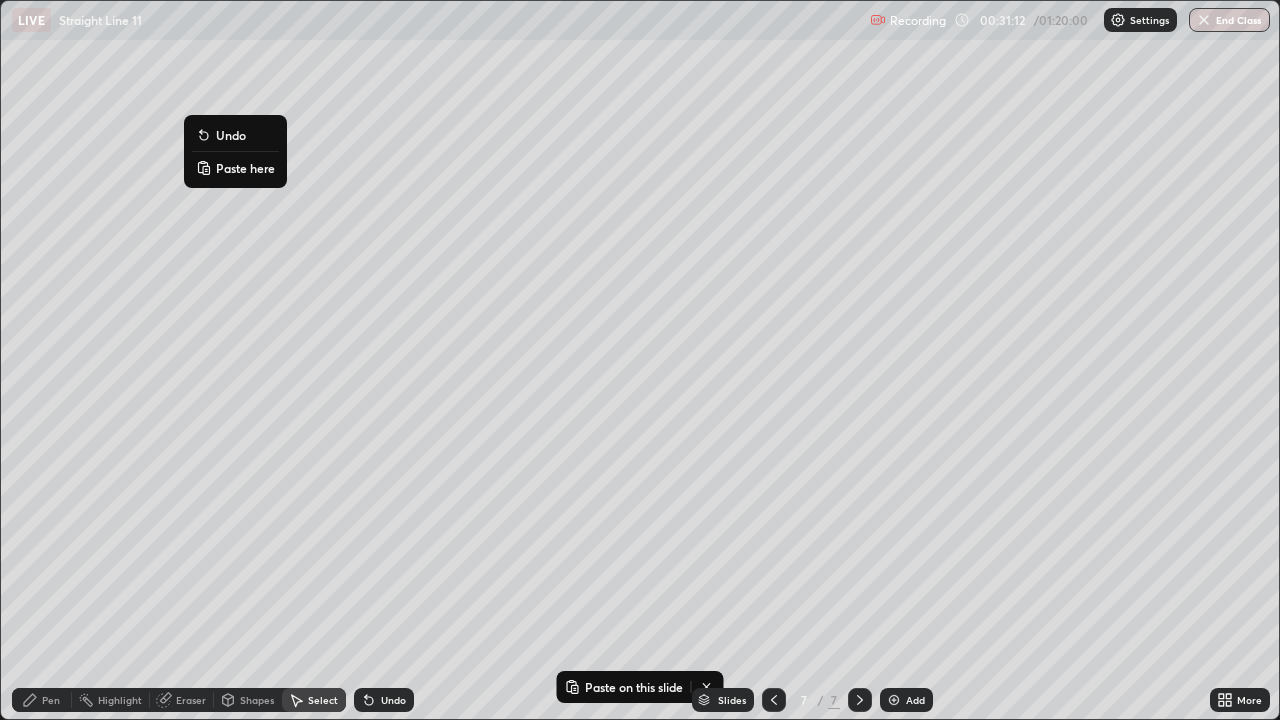 click on "Paste here" at bounding box center [235, 168] 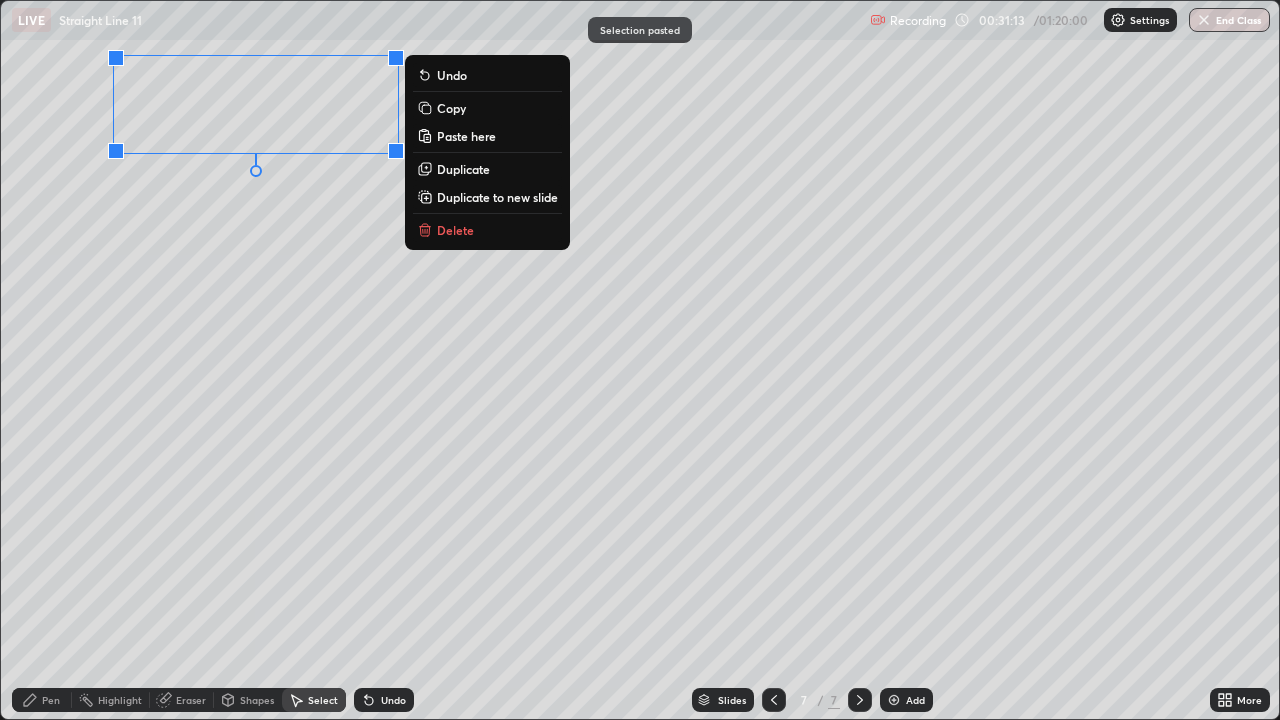 click on "0 ° Undo Copy Paste here Duplicate Duplicate to new slide Delete" at bounding box center (640, 360) 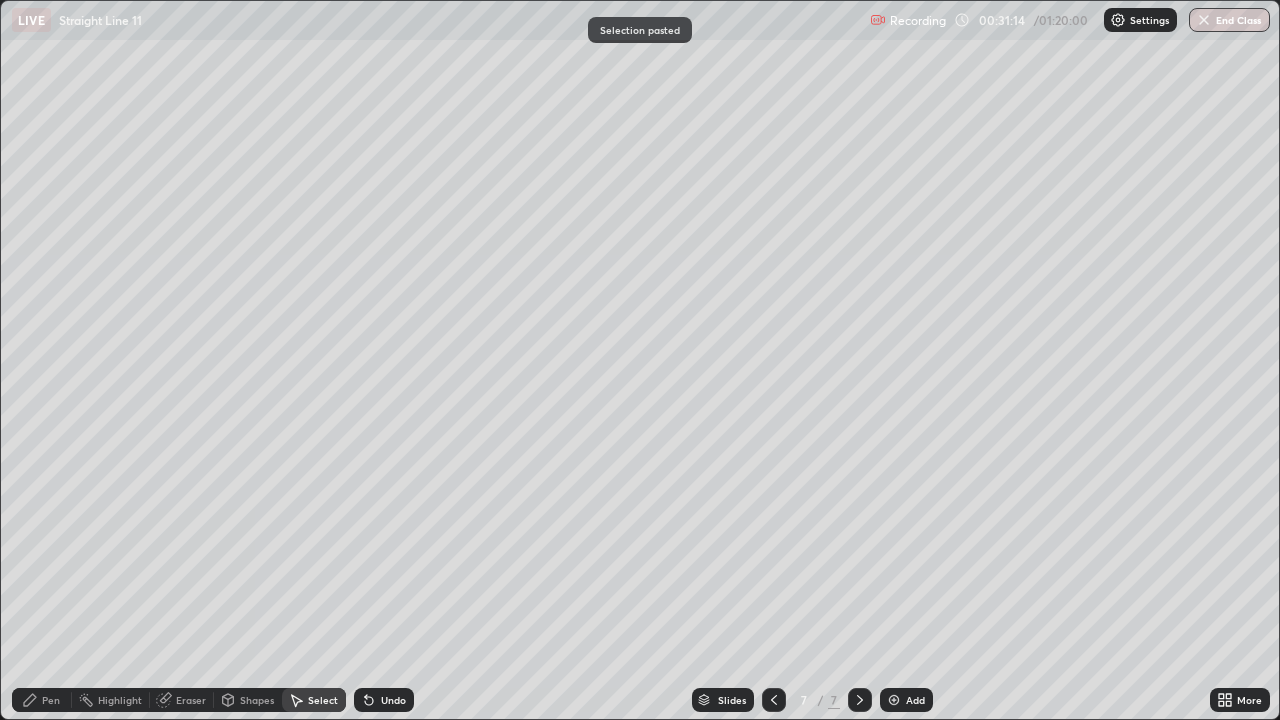 click on "Pen" at bounding box center (42, 700) 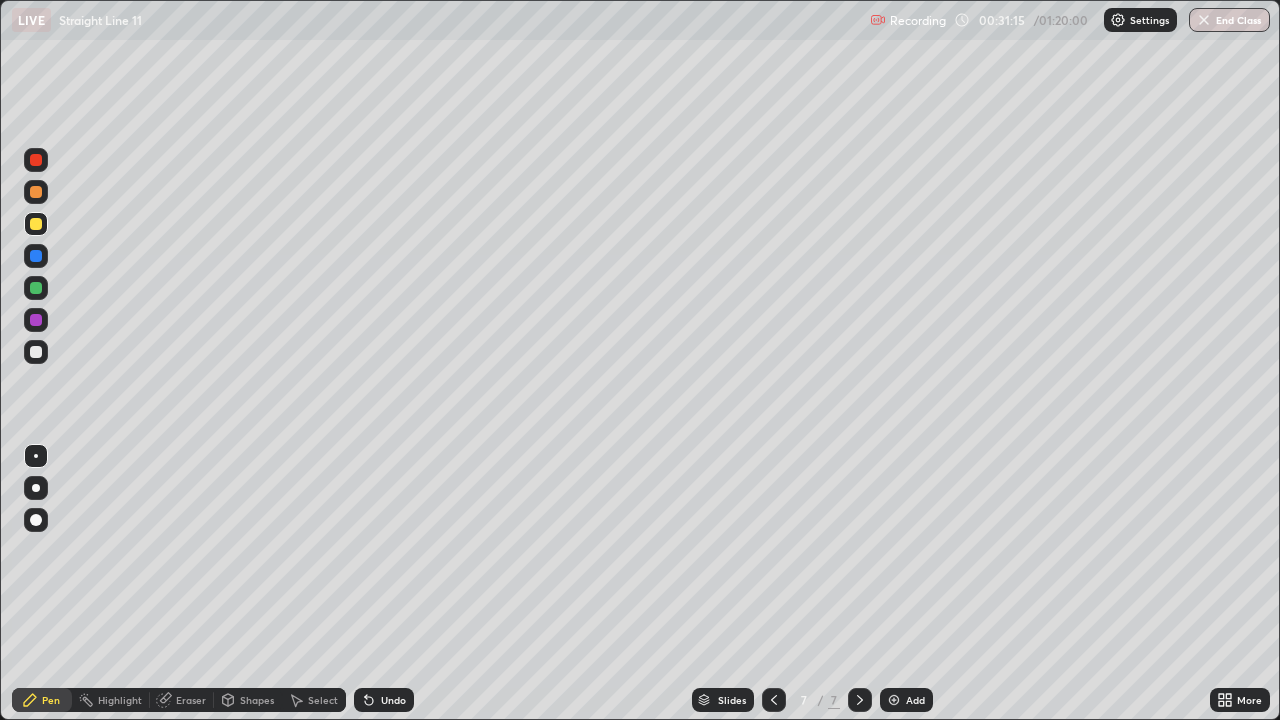 click at bounding box center (36, 352) 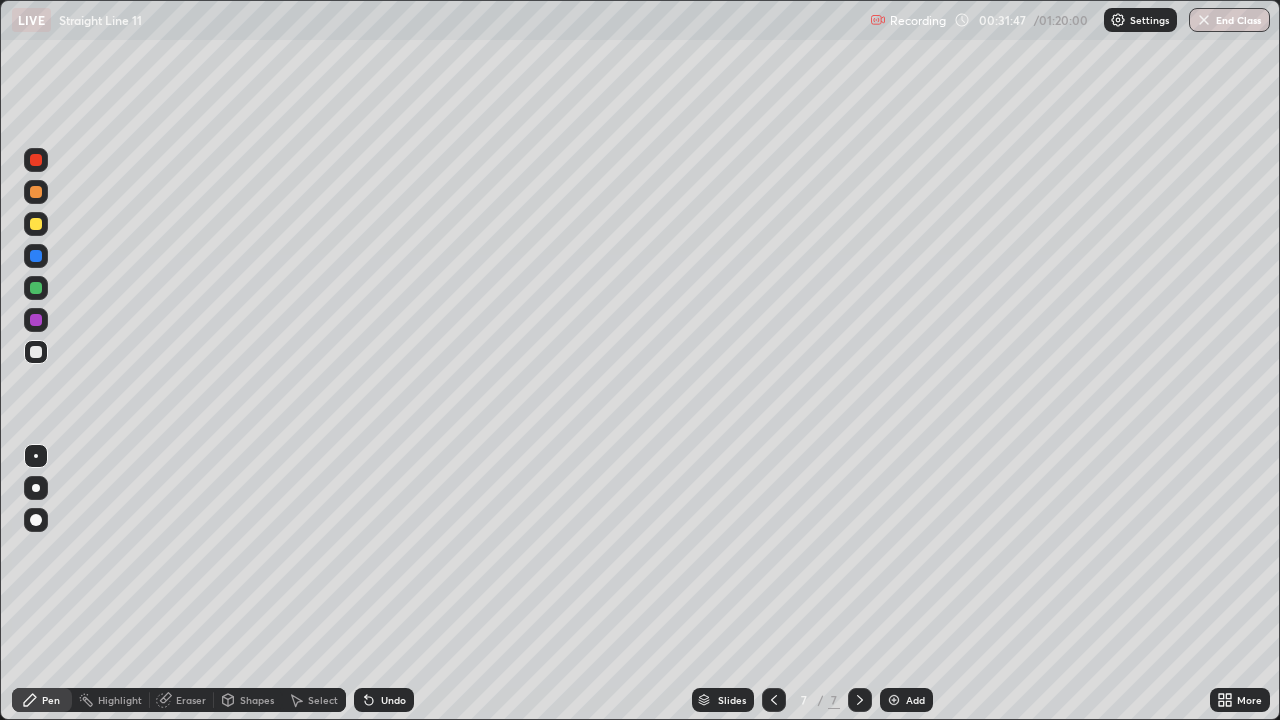 click at bounding box center (774, 700) 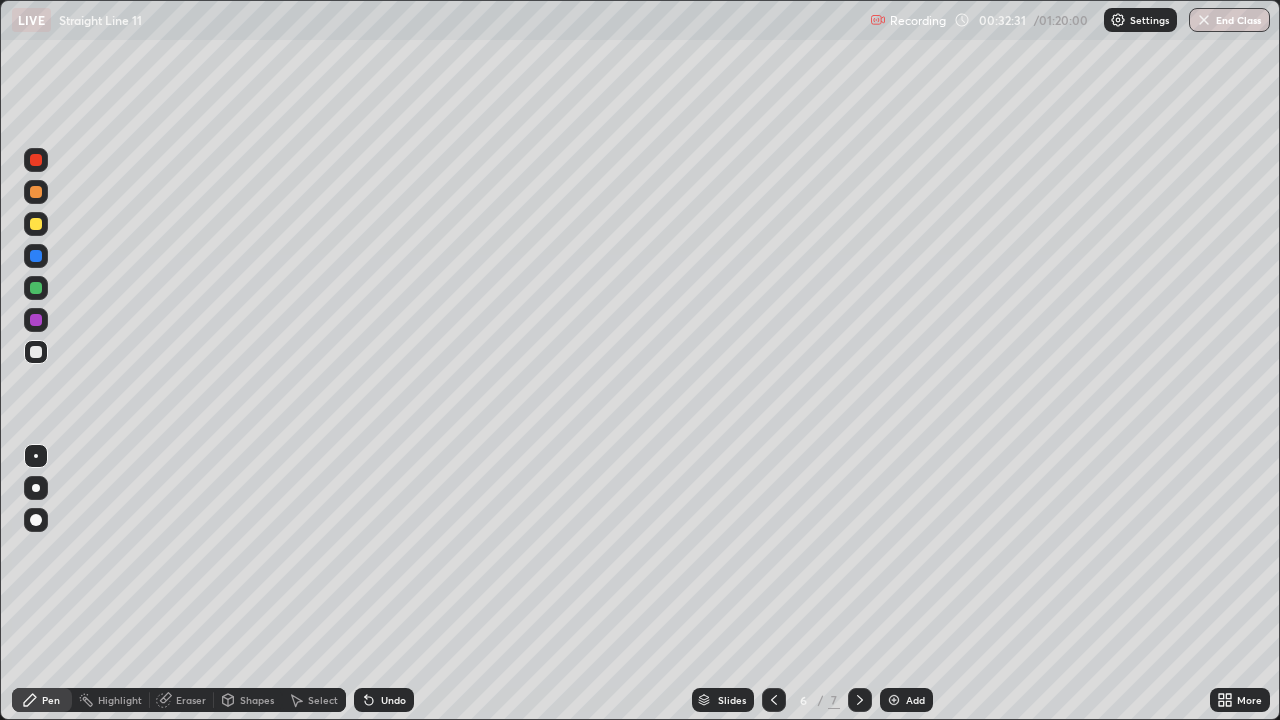 click 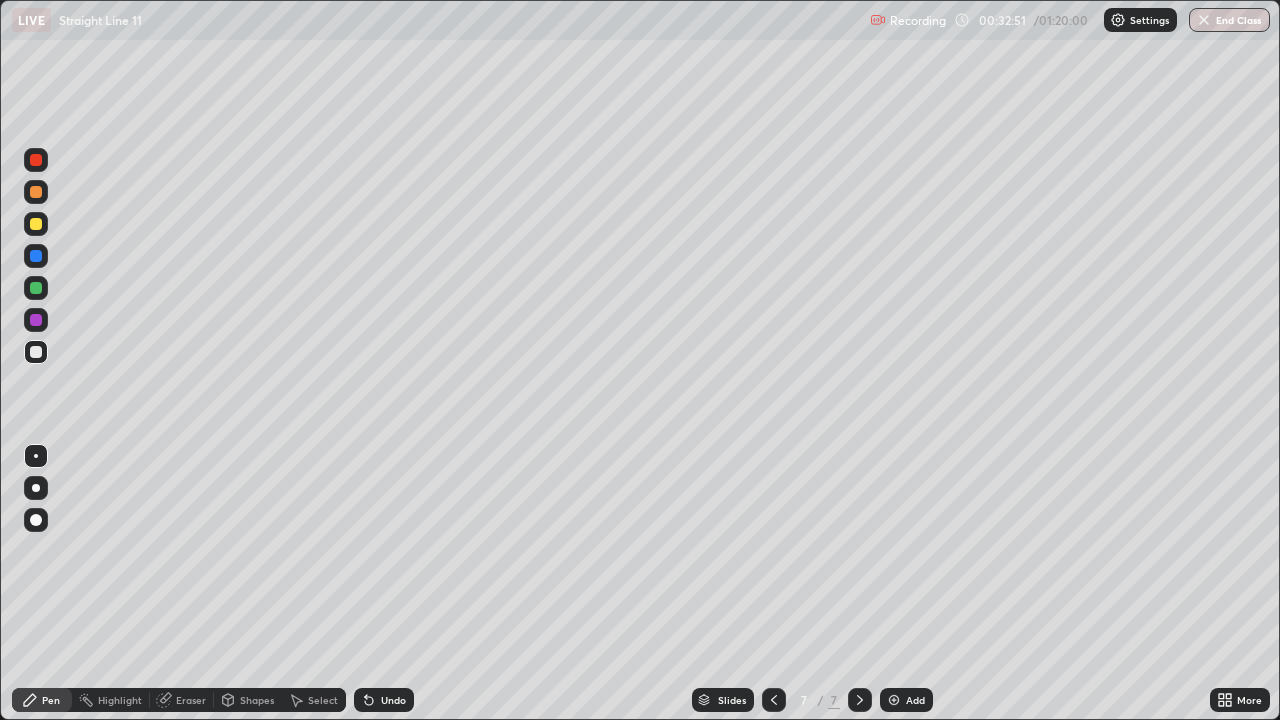 click 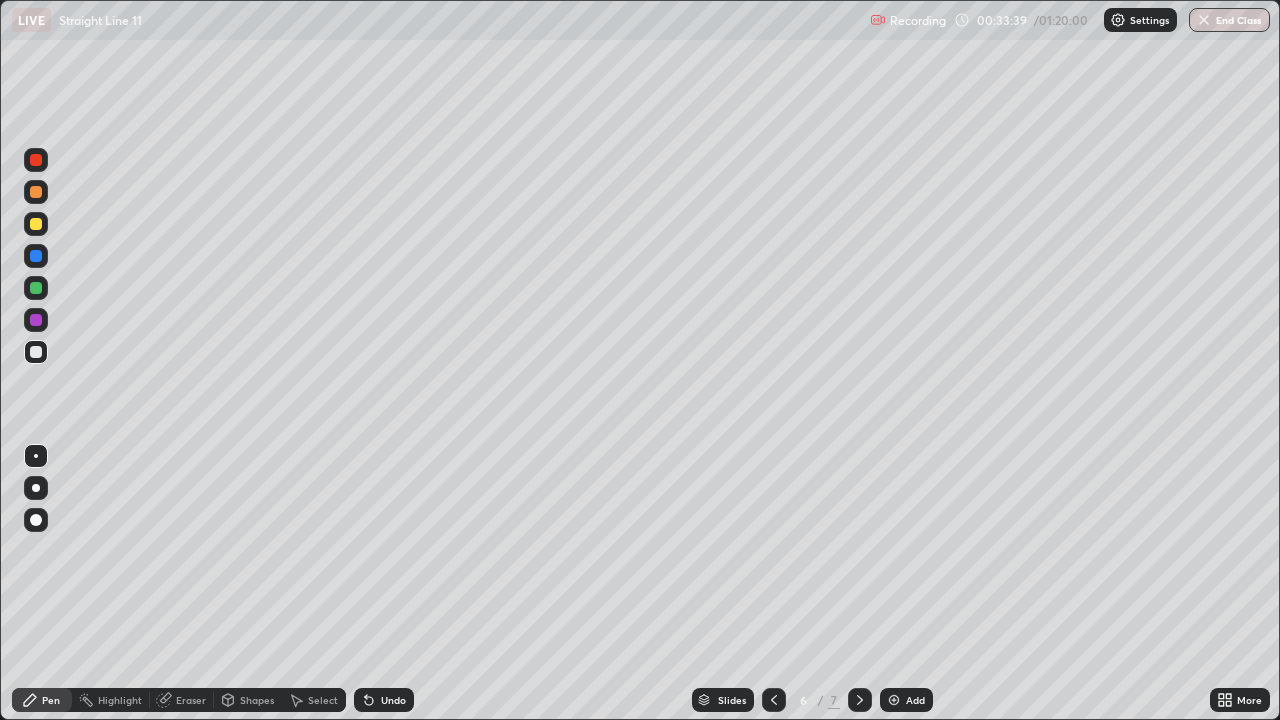 click at bounding box center (860, 700) 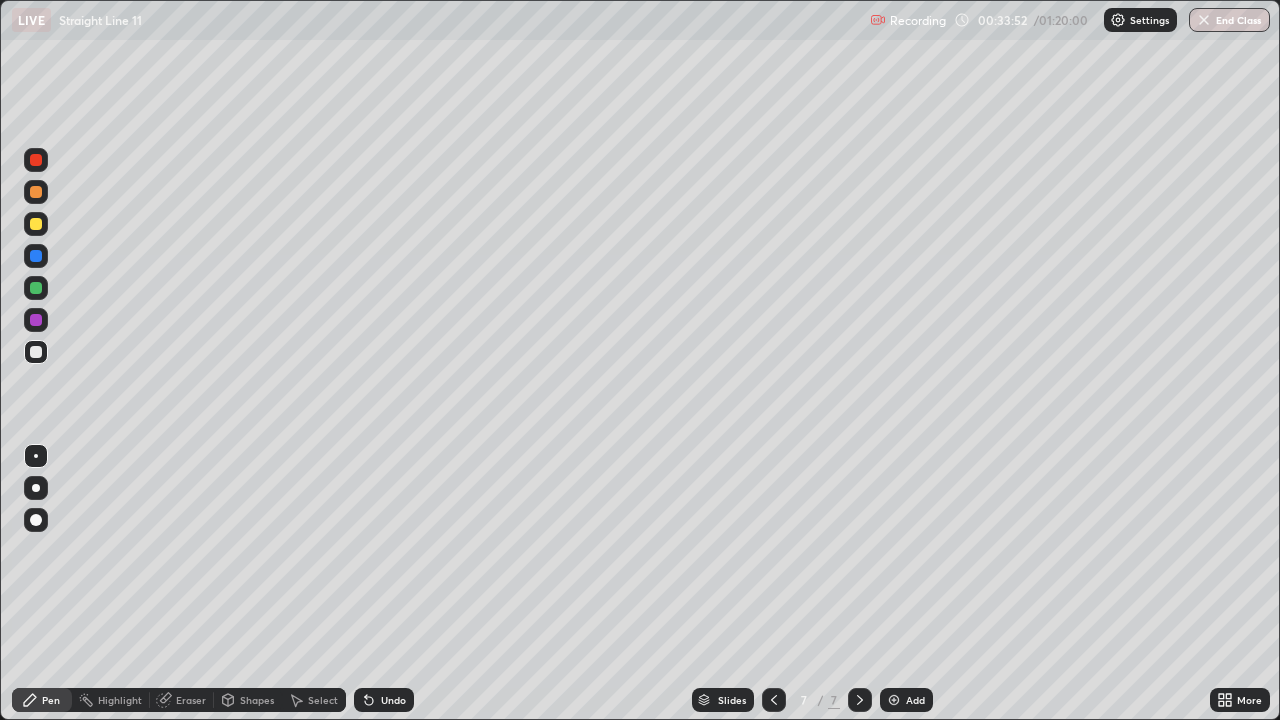 click at bounding box center [36, 352] 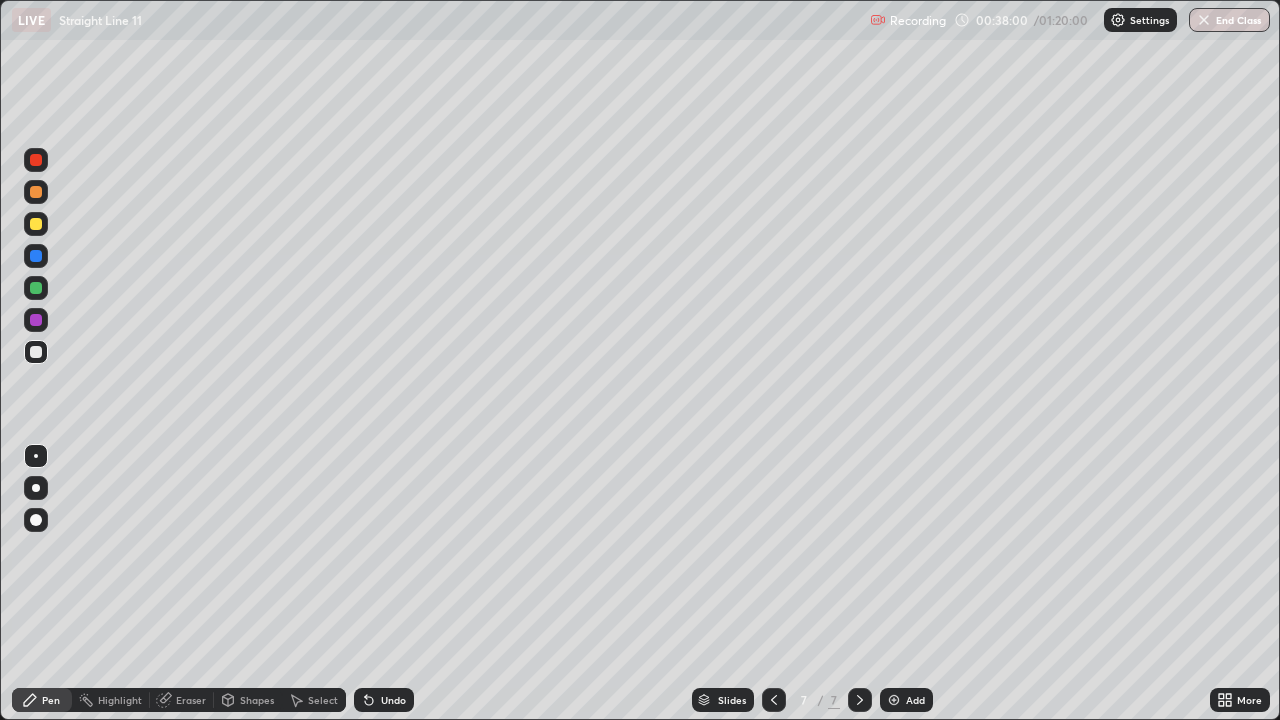 click 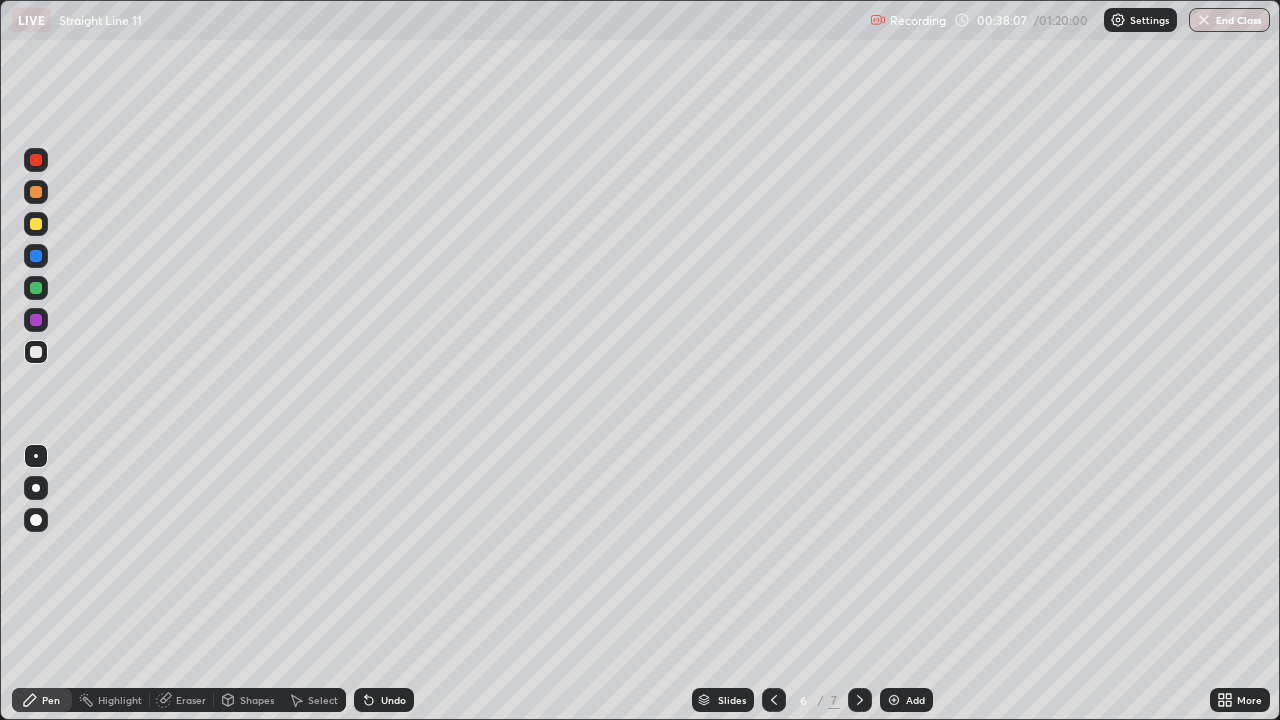 click 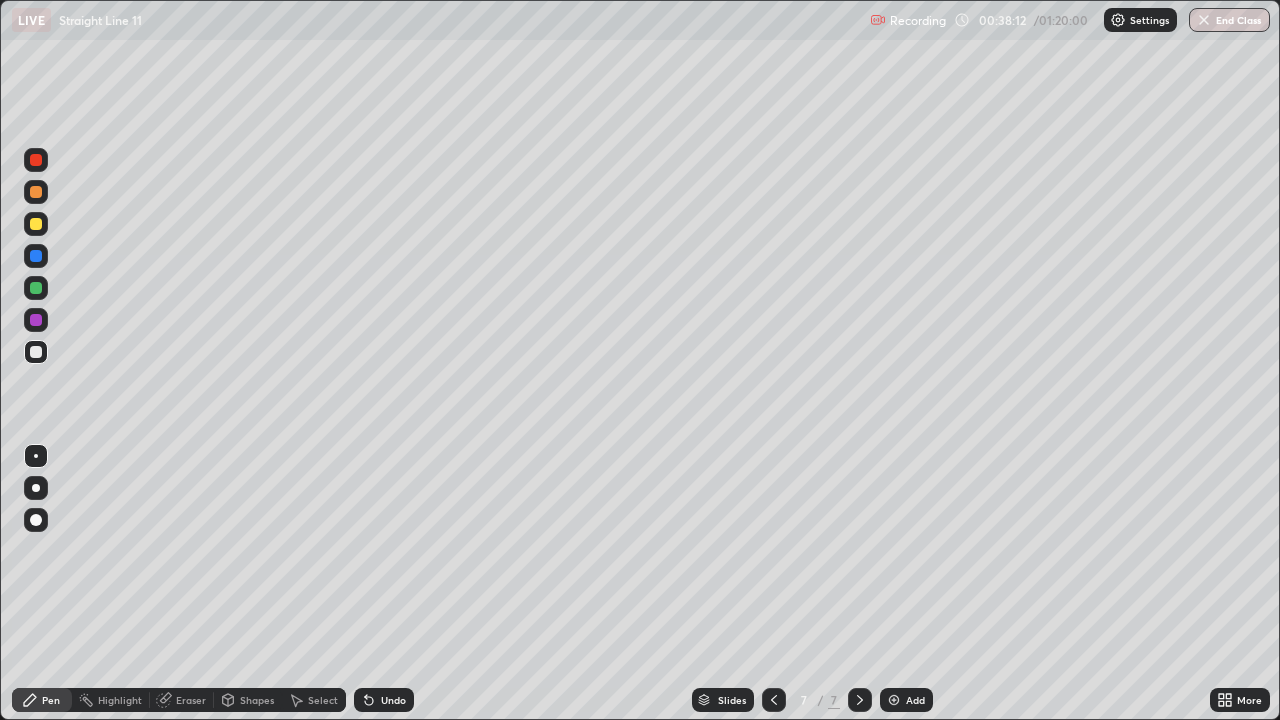 click at bounding box center (894, 700) 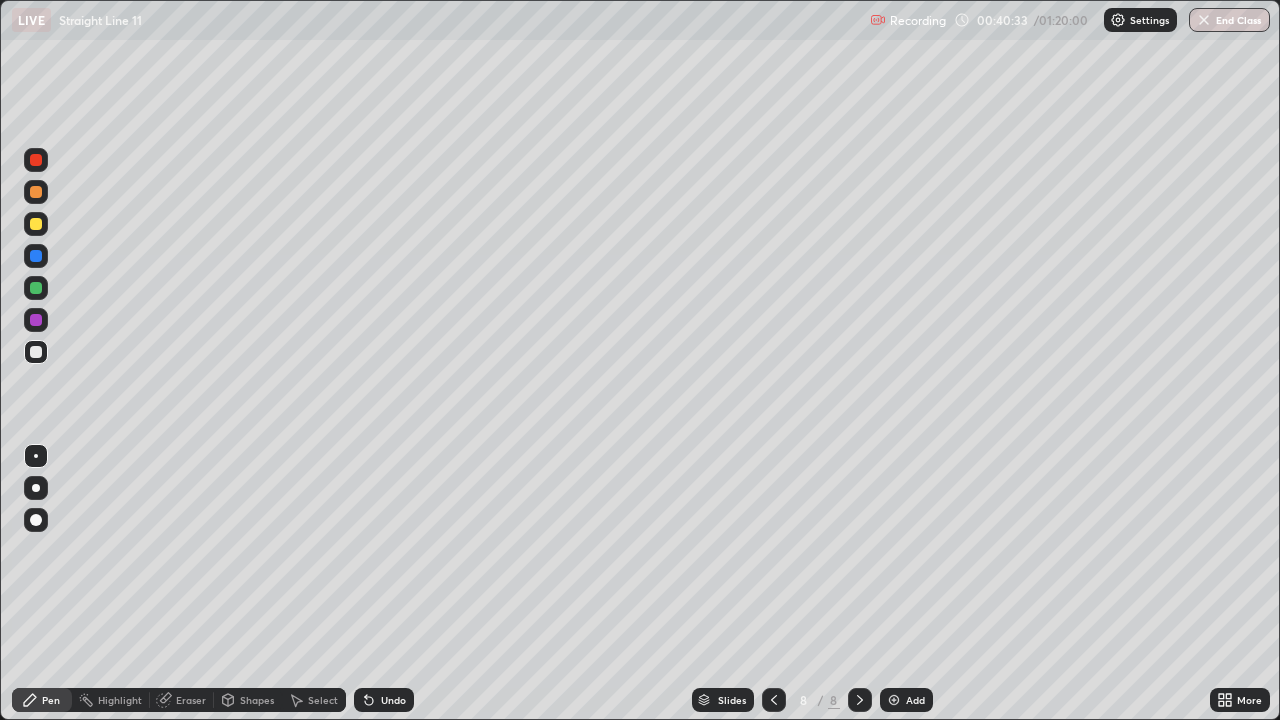 click at bounding box center (894, 700) 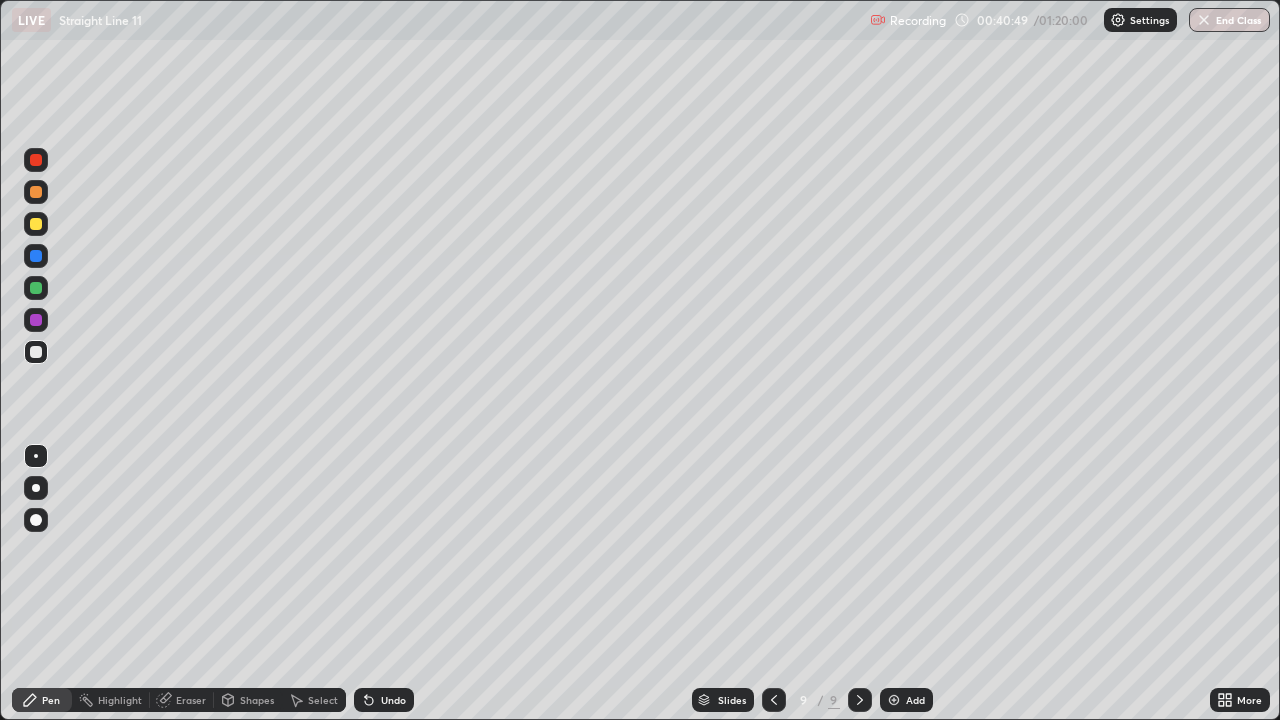 click at bounding box center (36, 160) 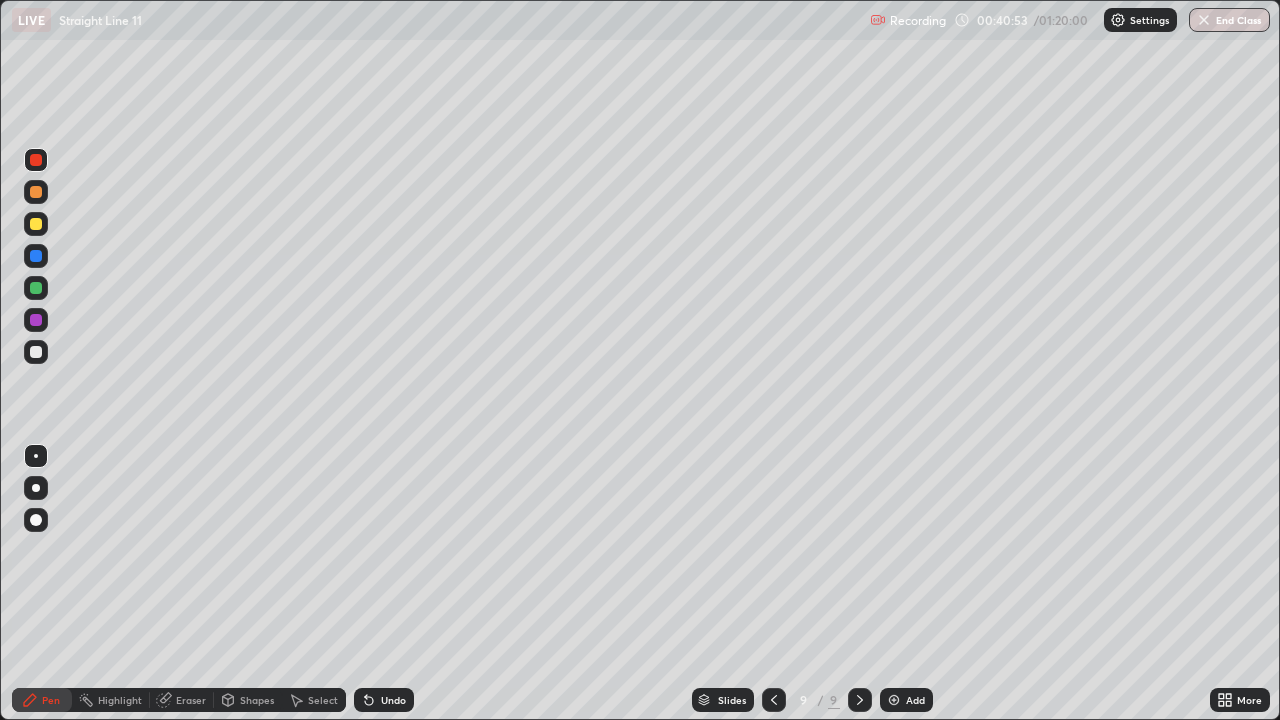 click at bounding box center [36, 352] 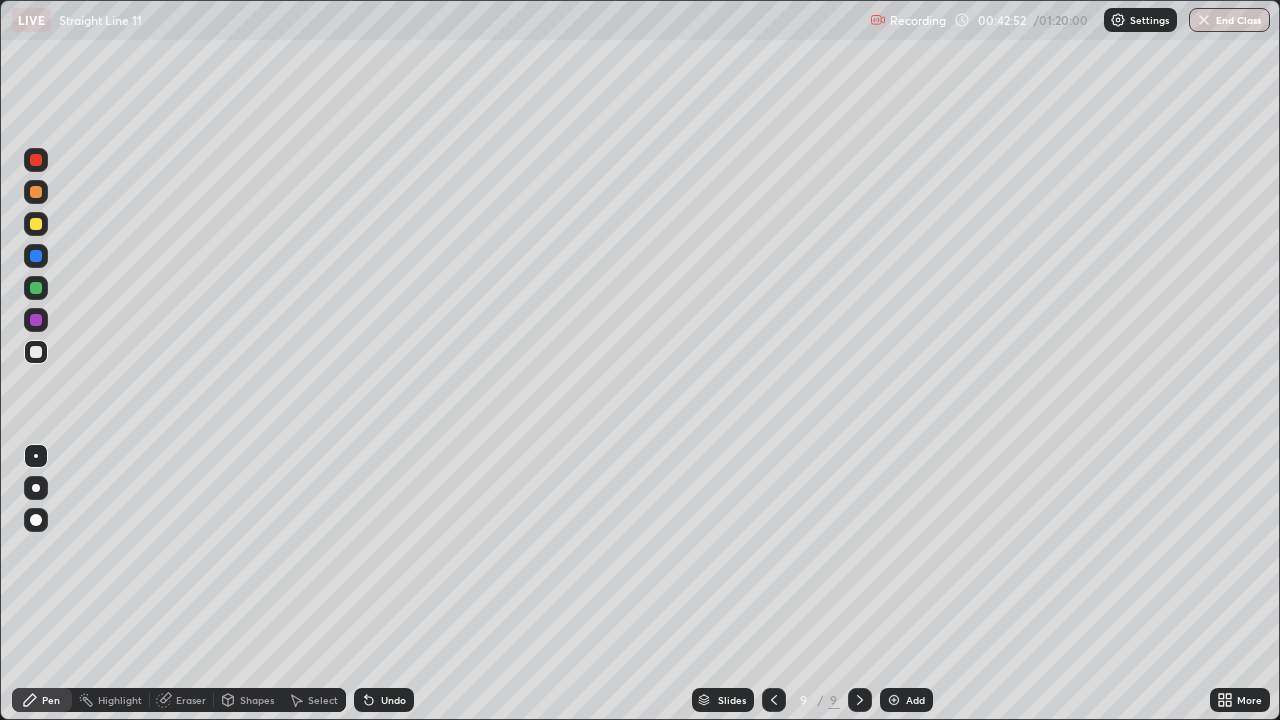 click at bounding box center (36, 352) 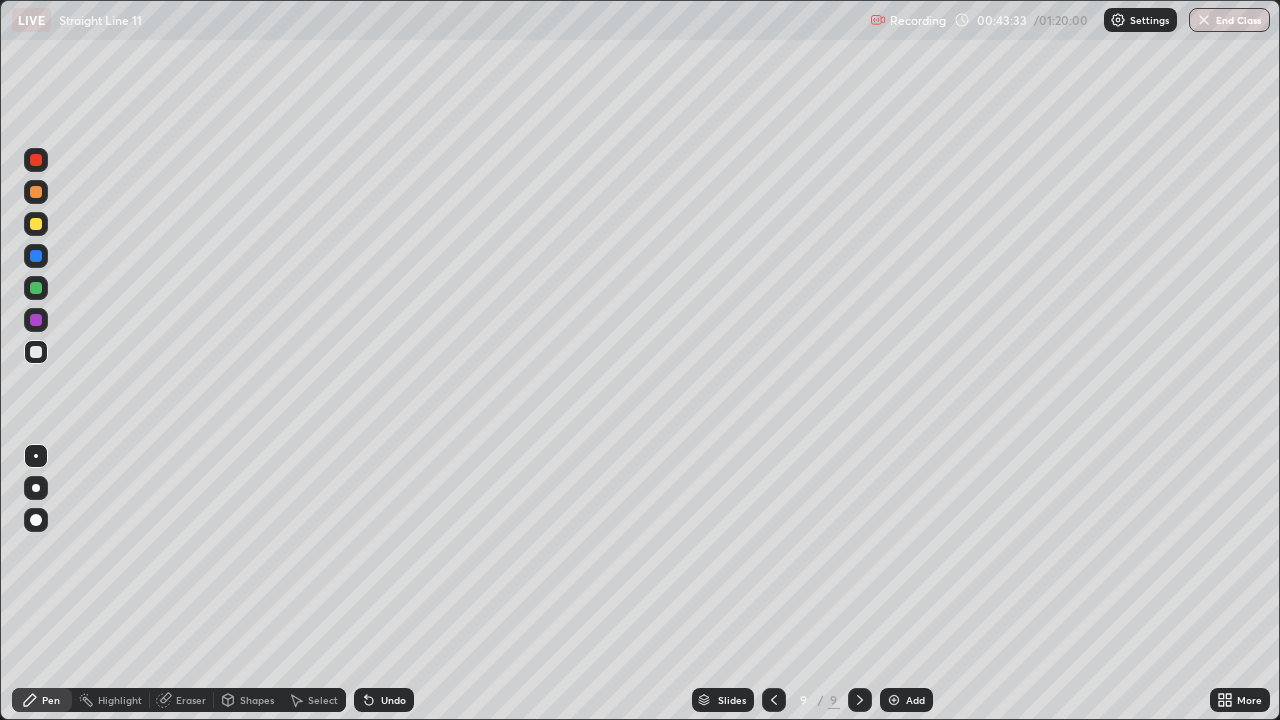 click on "Undo" at bounding box center (384, 700) 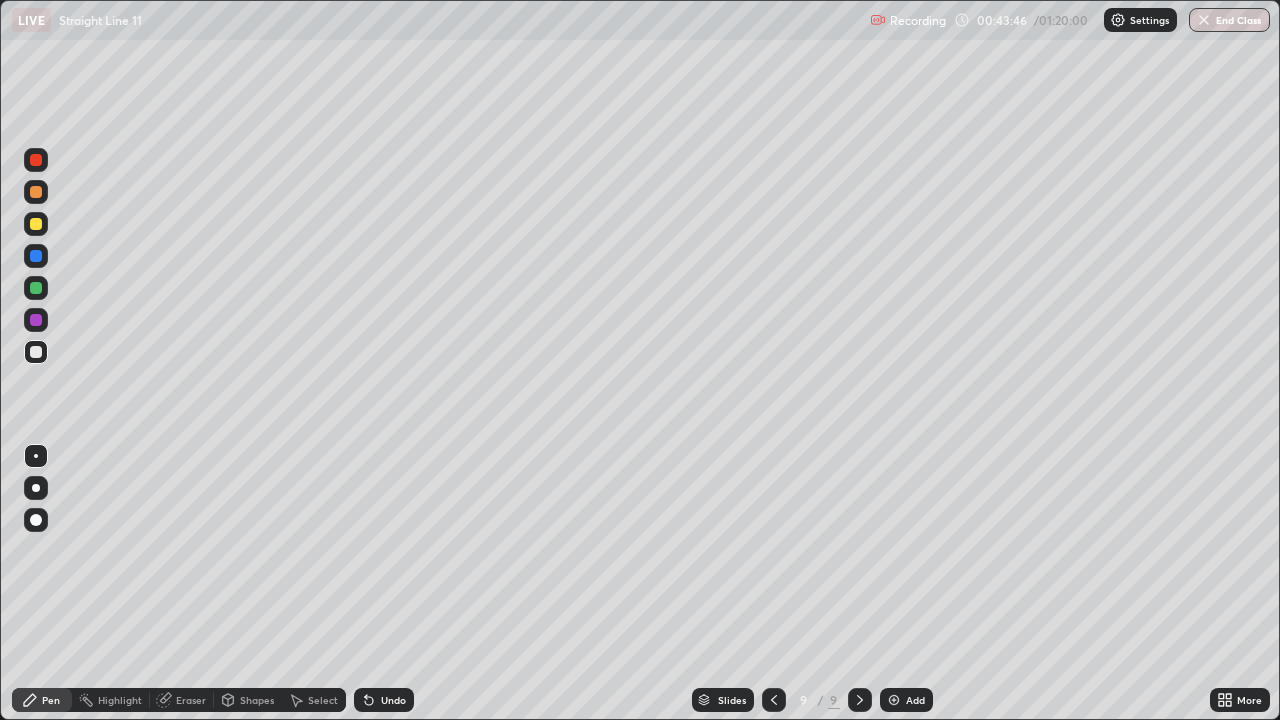 click at bounding box center (36, 224) 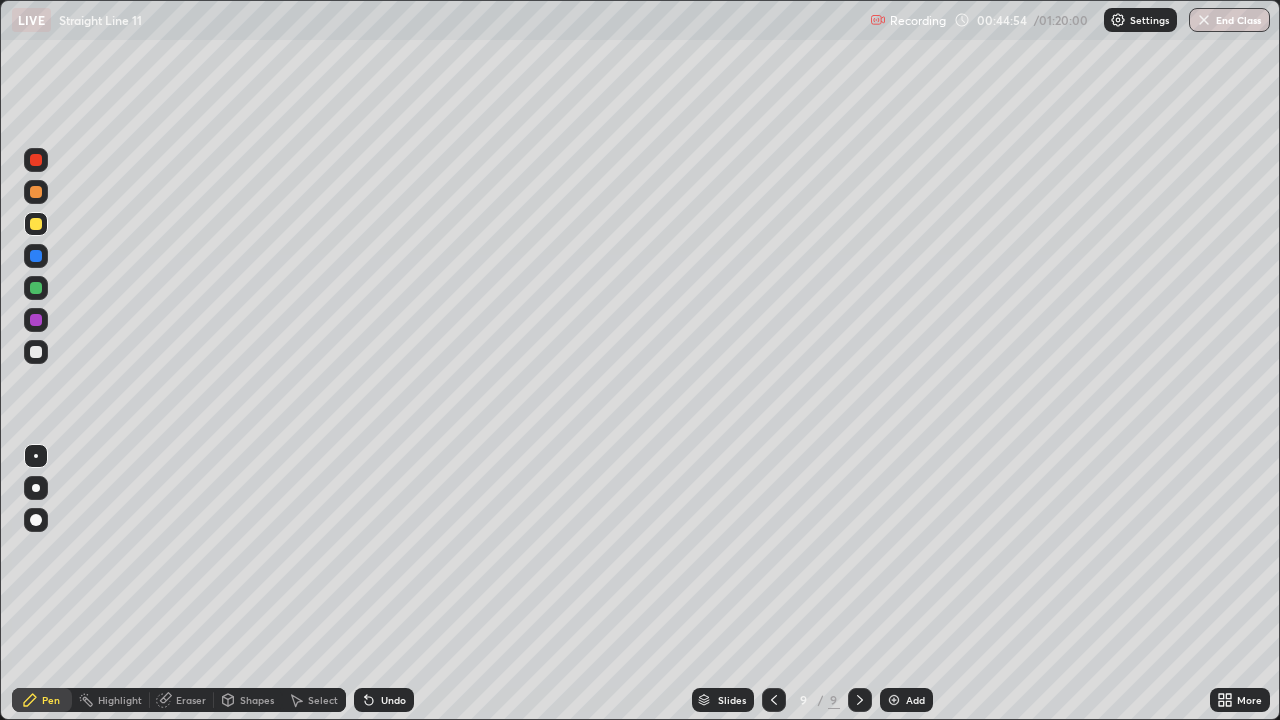 click at bounding box center [36, 352] 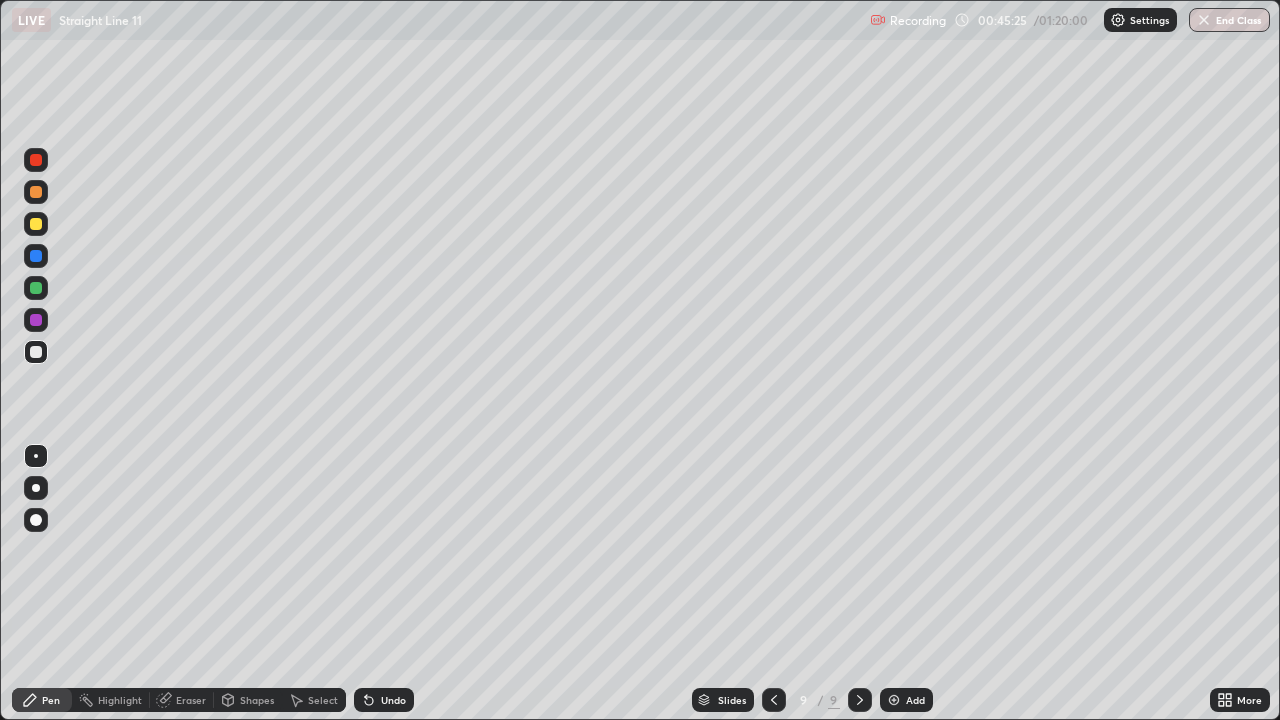 click at bounding box center (36, 288) 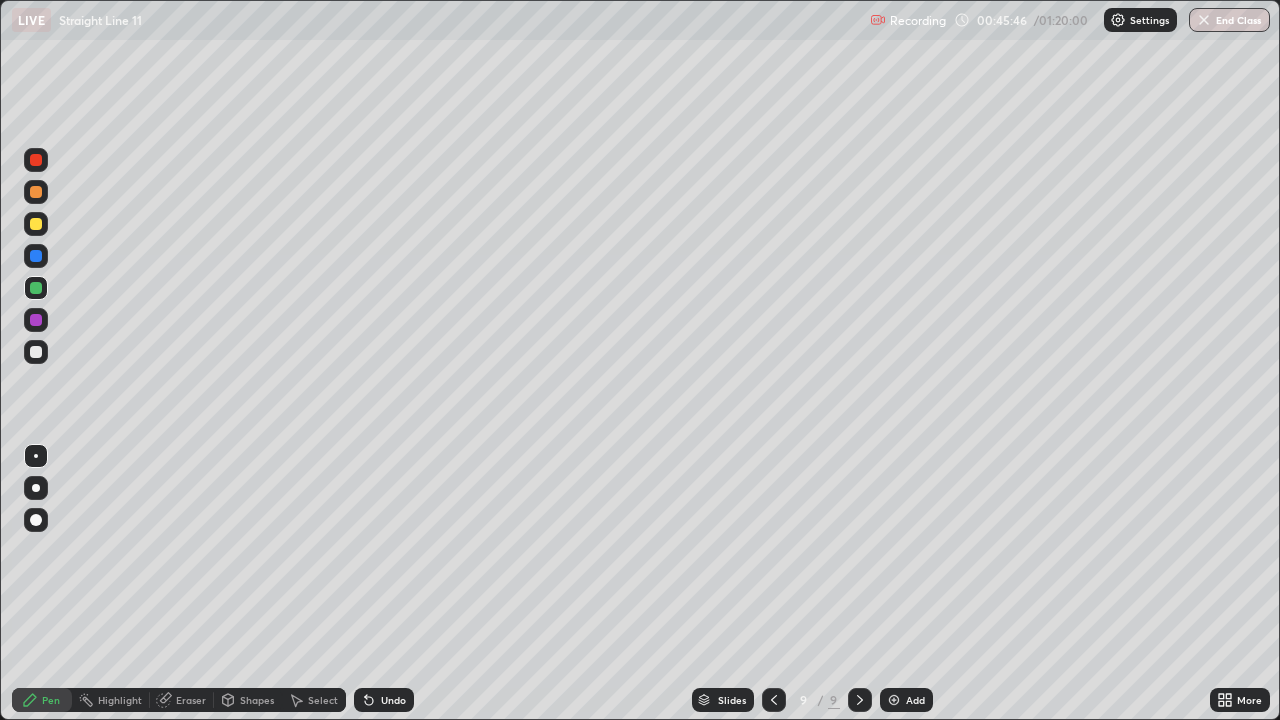 click at bounding box center [36, 352] 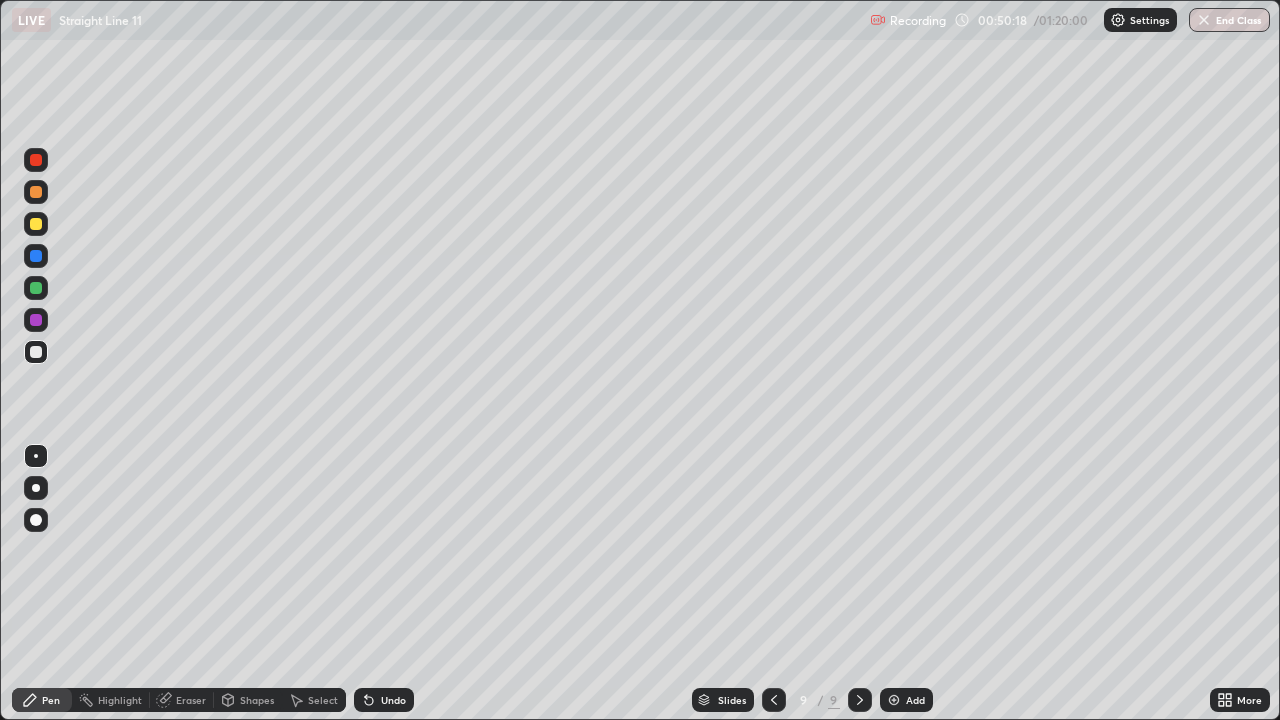 click on "Add" at bounding box center [906, 700] 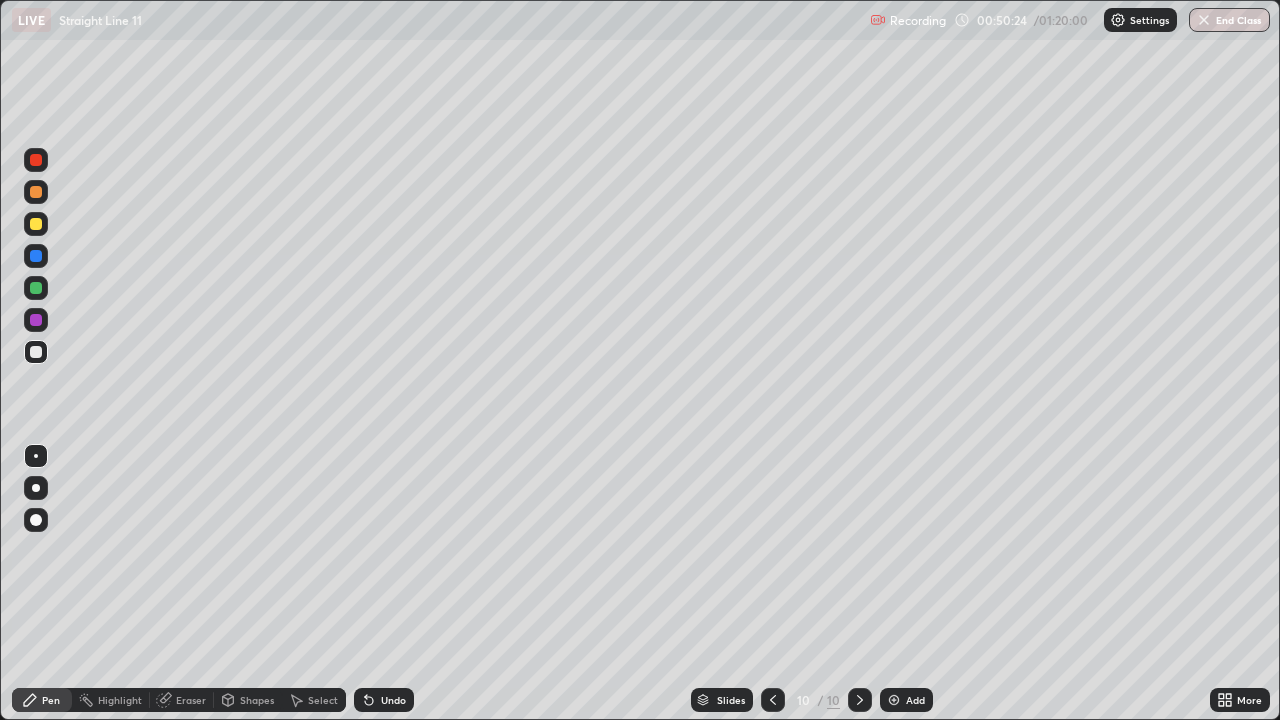 click 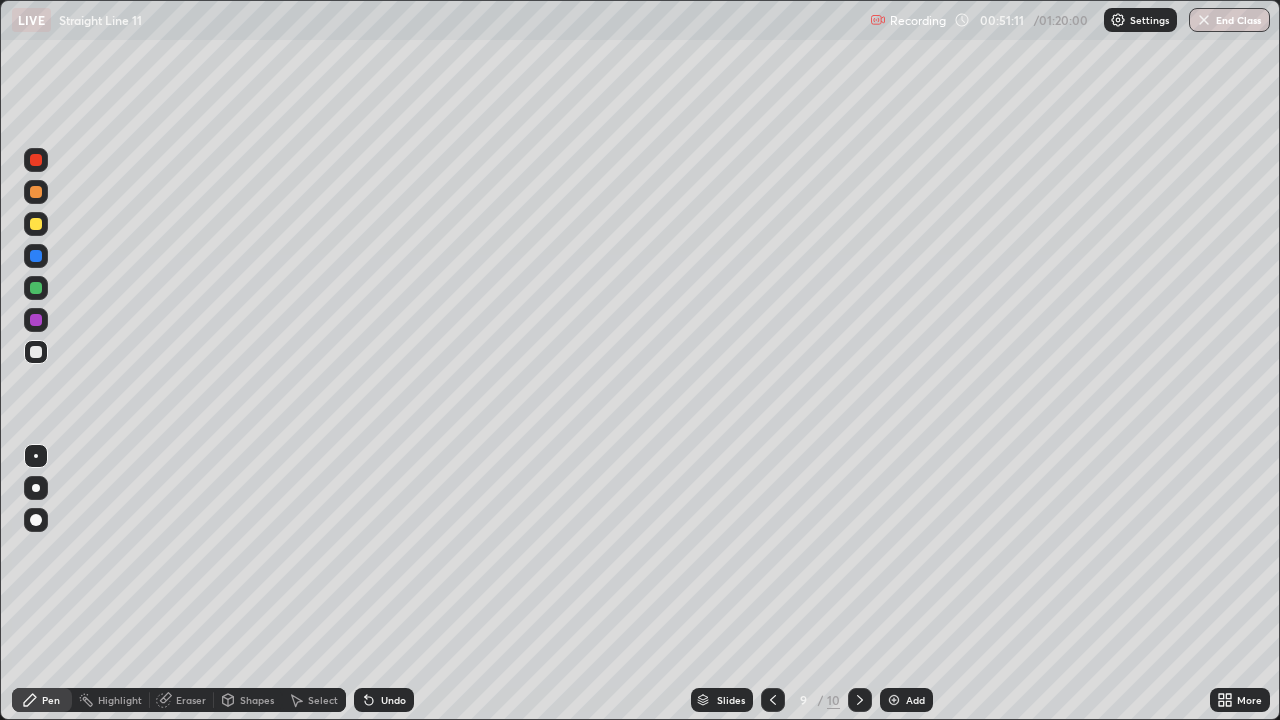 click 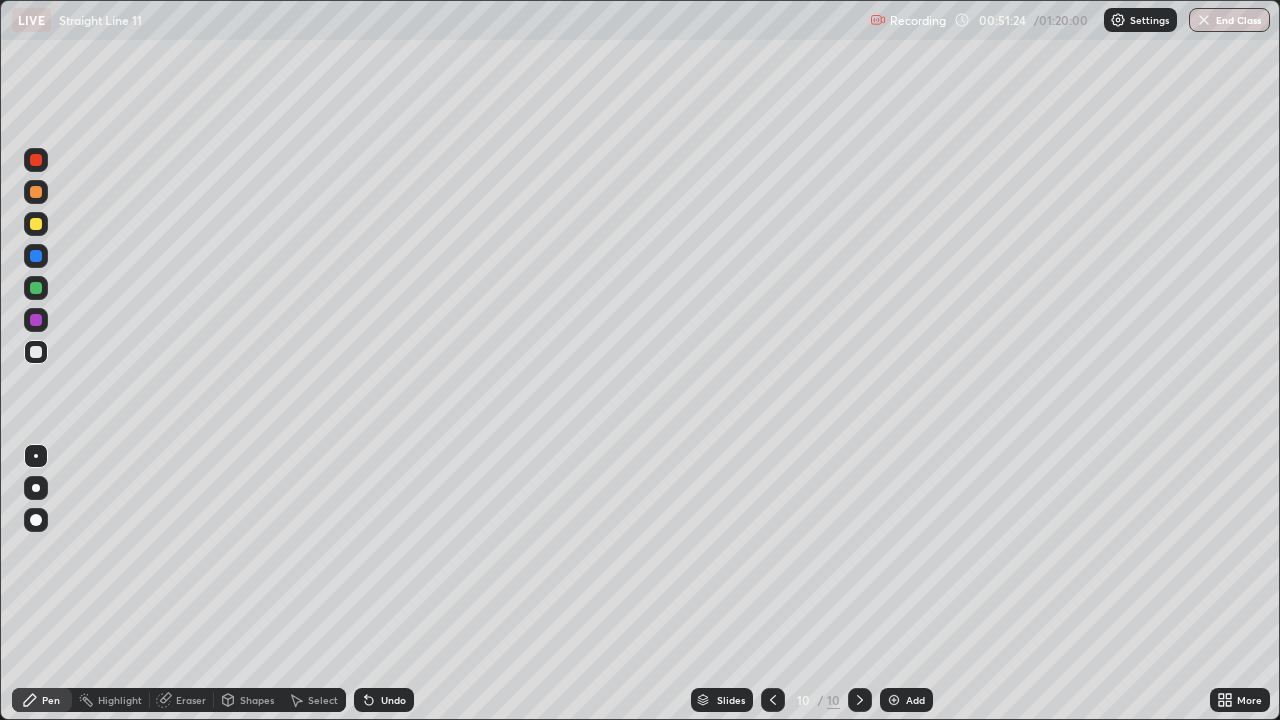click at bounding box center (36, 192) 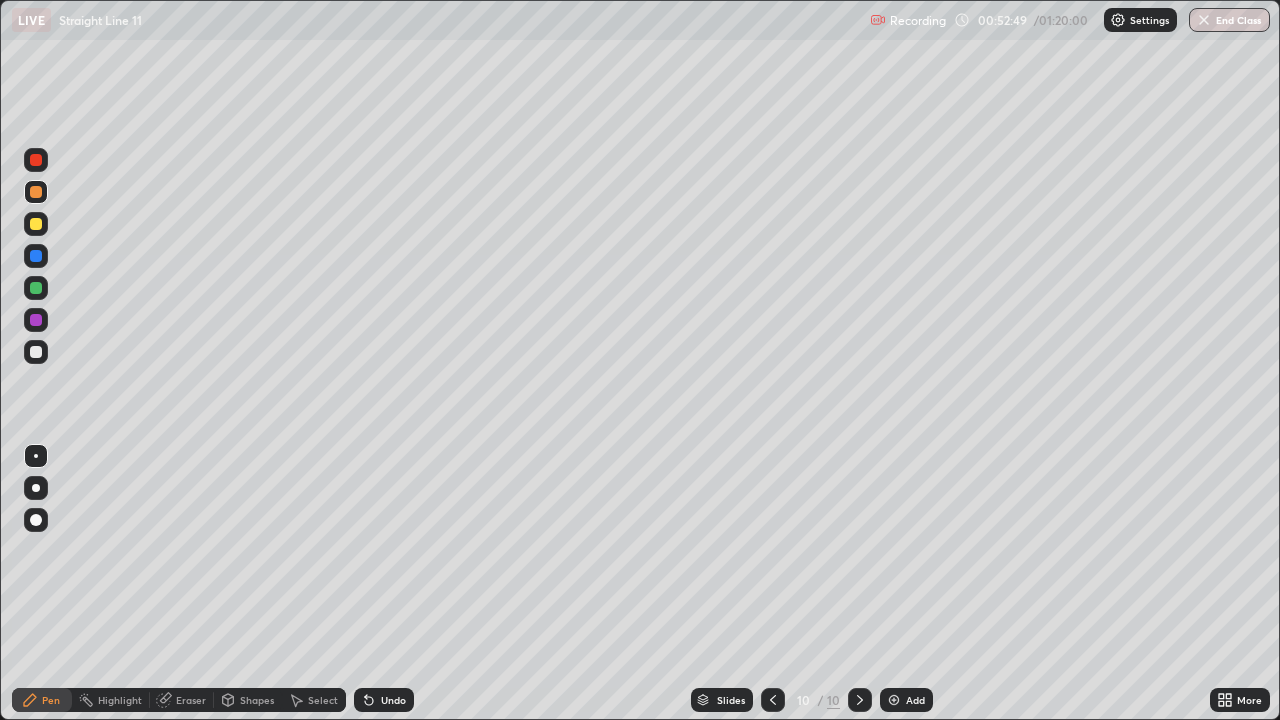 click at bounding box center [36, 352] 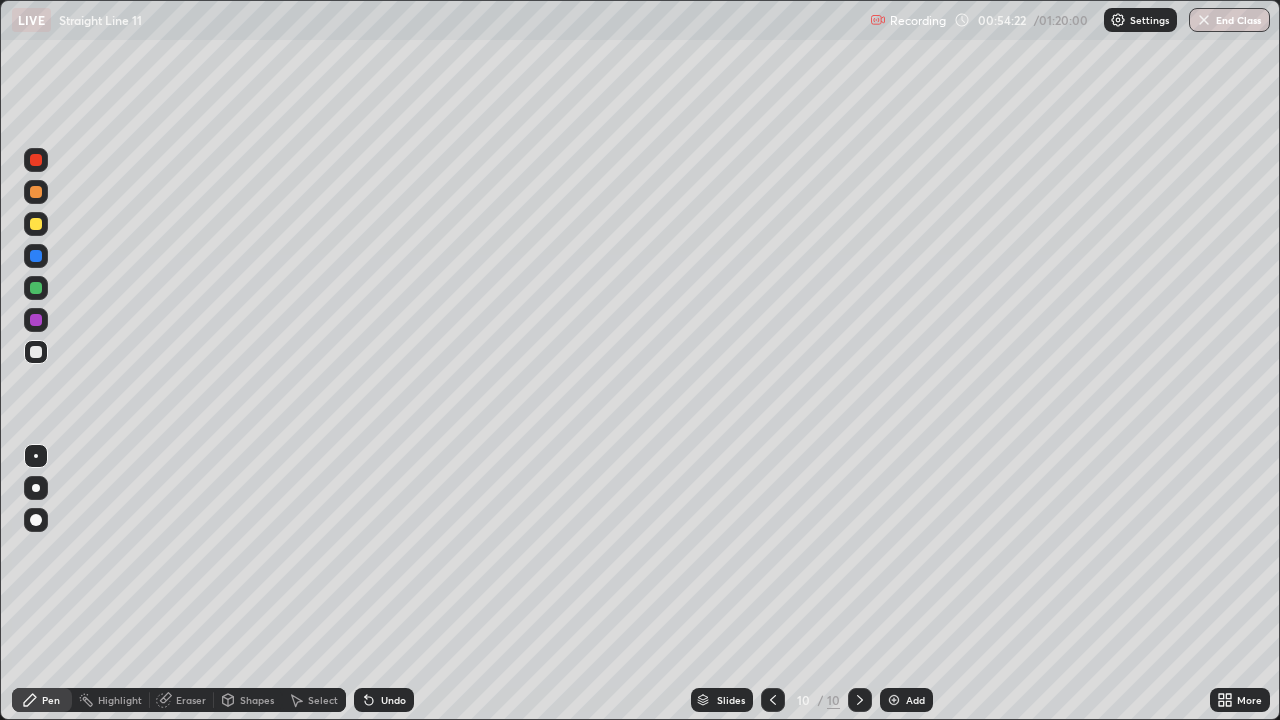 click on "Undo" at bounding box center [384, 700] 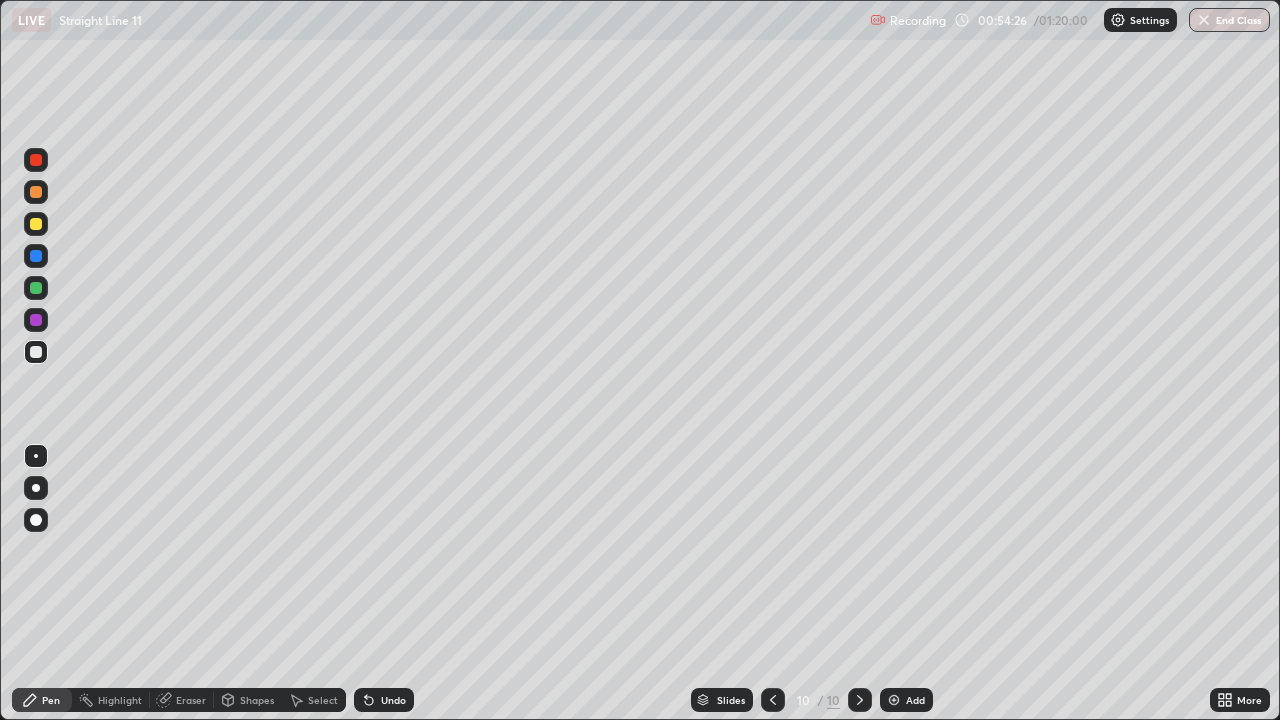 click at bounding box center (36, 352) 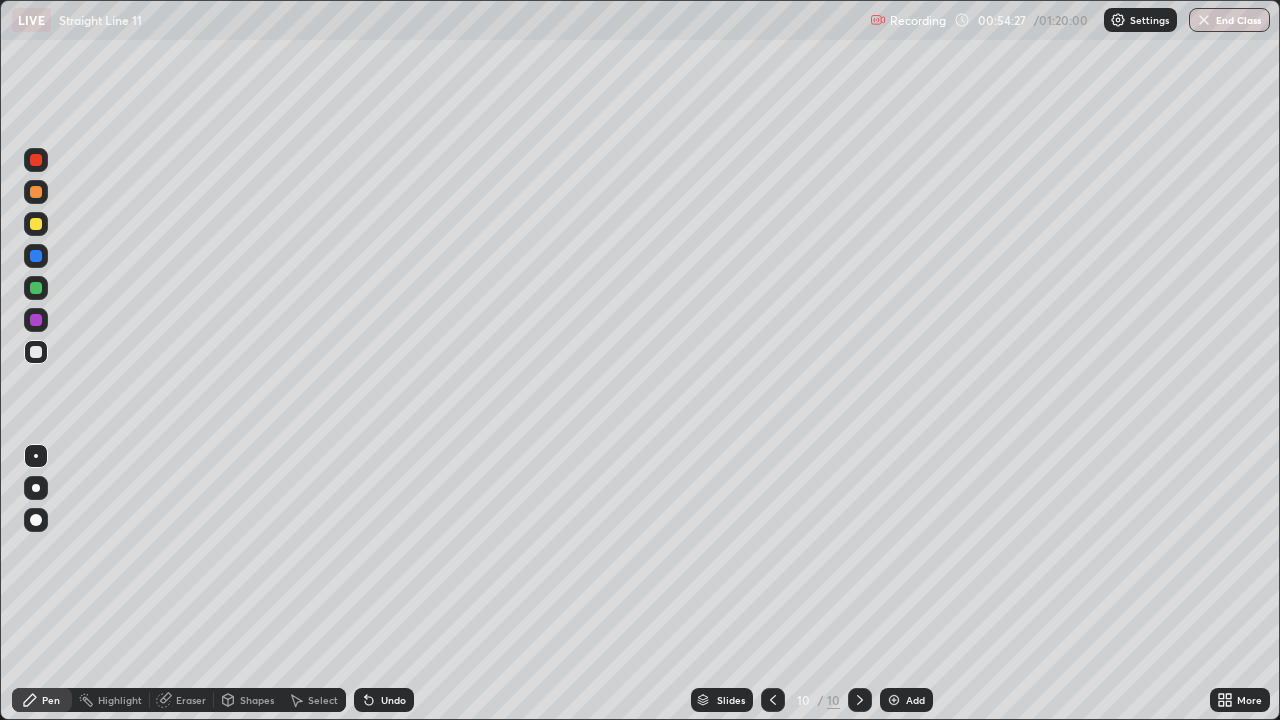 click at bounding box center [36, 320] 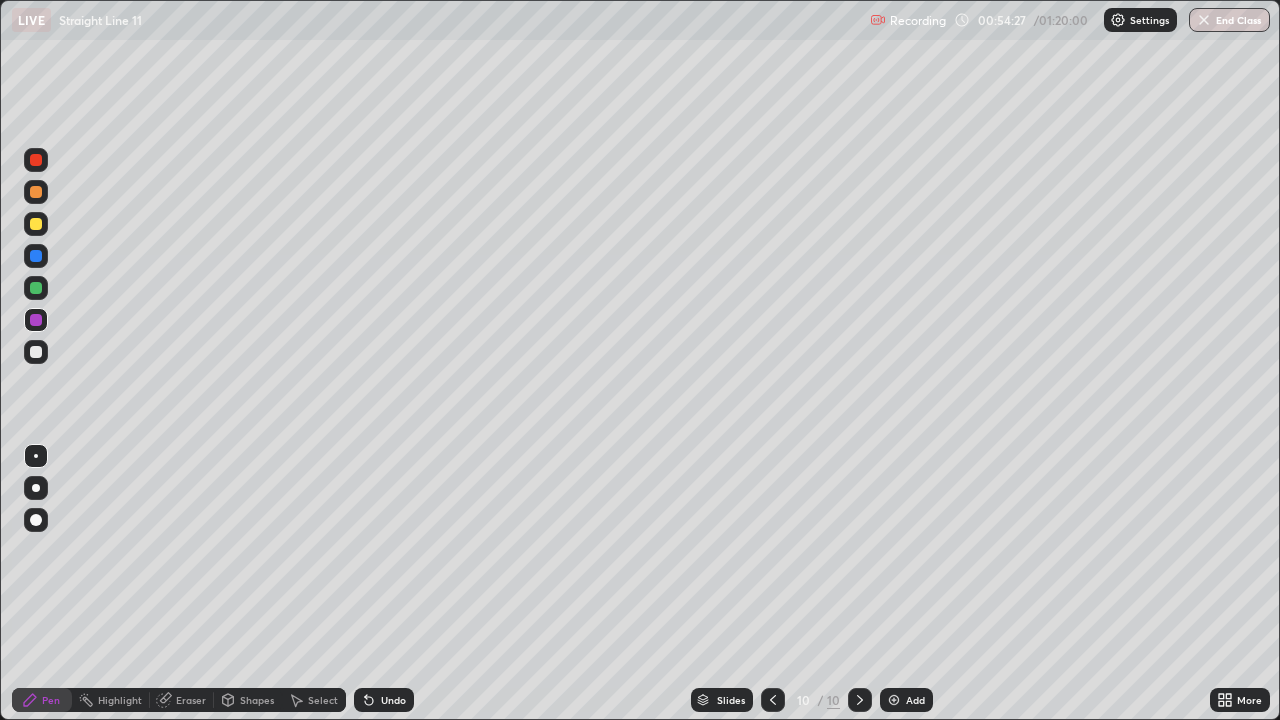 click at bounding box center [36, 288] 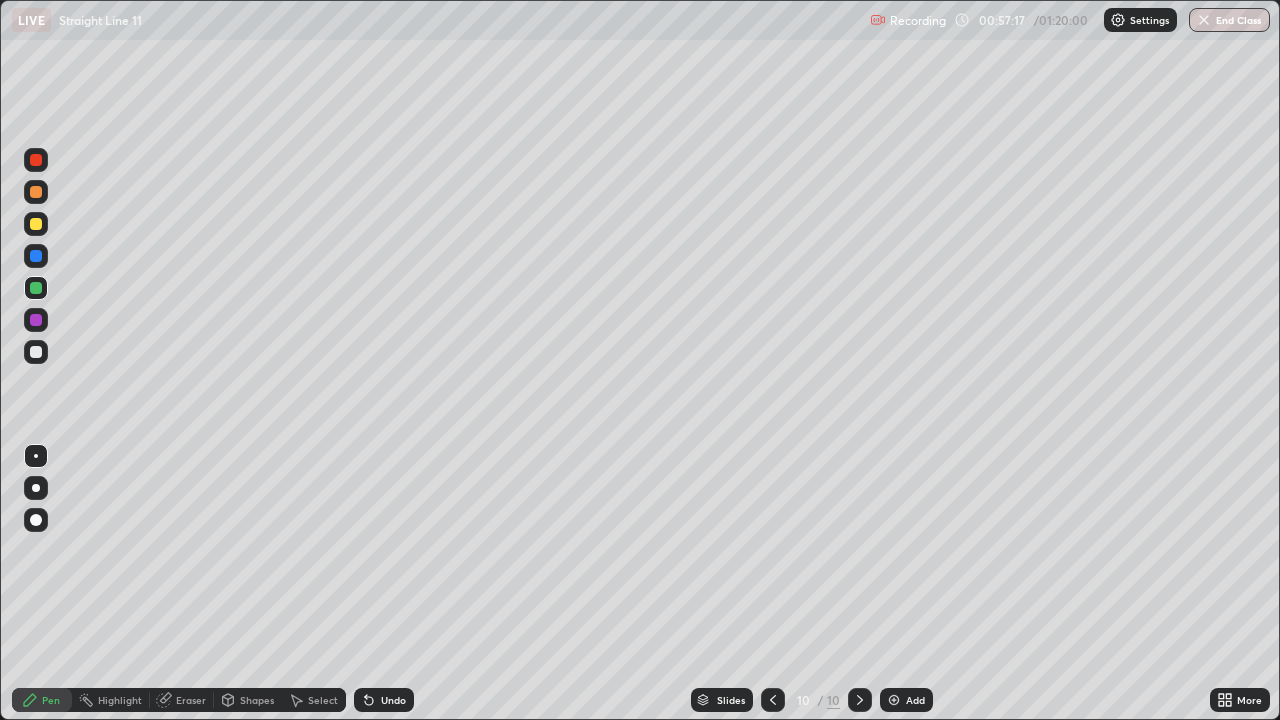 click at bounding box center [36, 352] 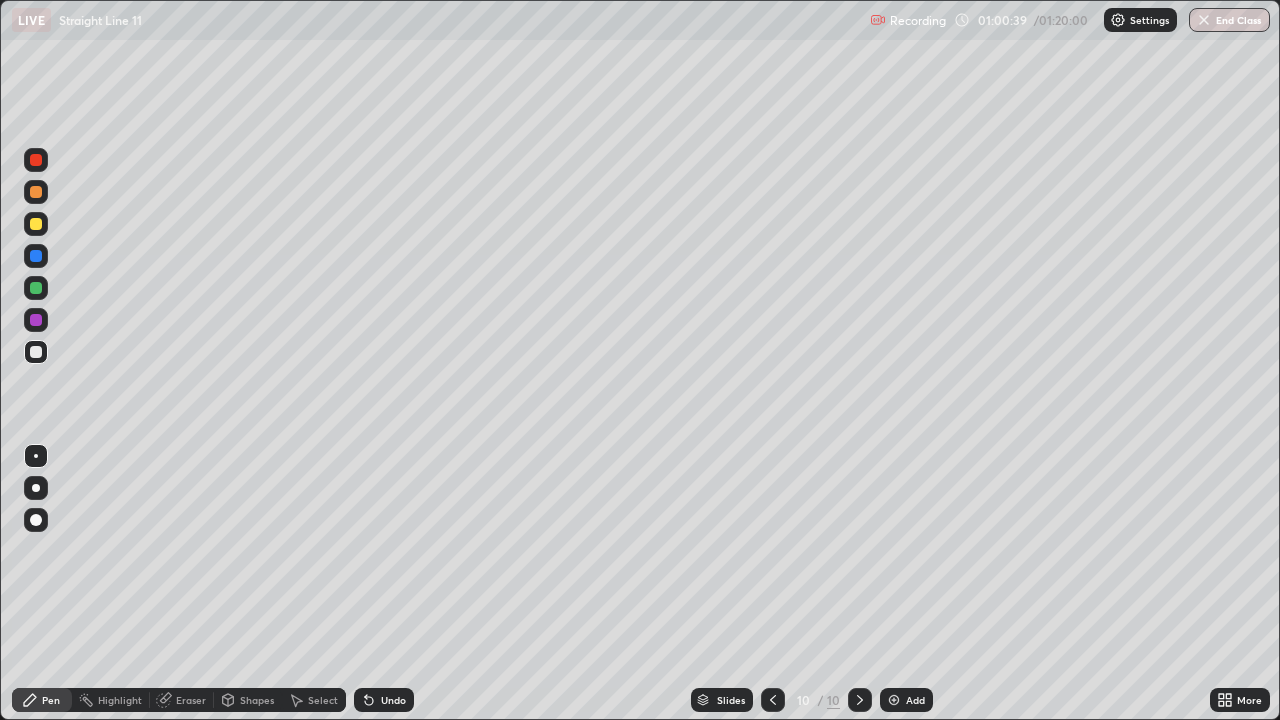 click on "Undo" at bounding box center (393, 700) 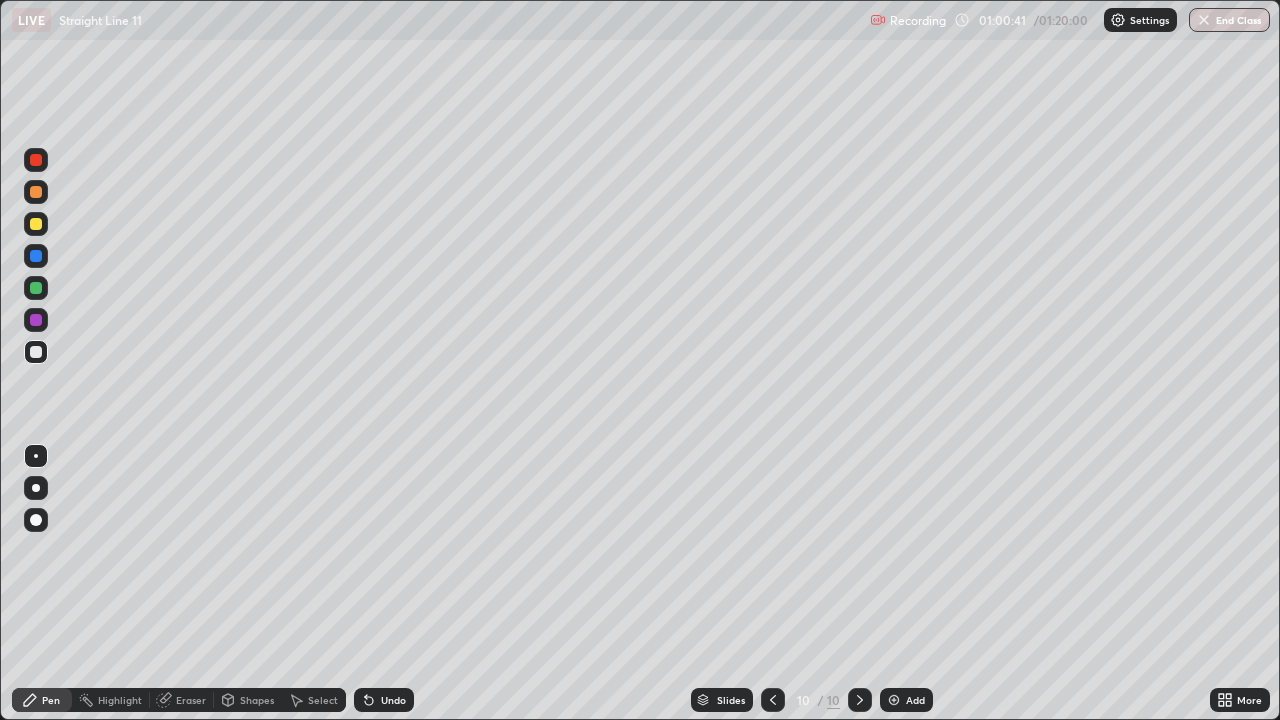 click on "Undo" at bounding box center [393, 700] 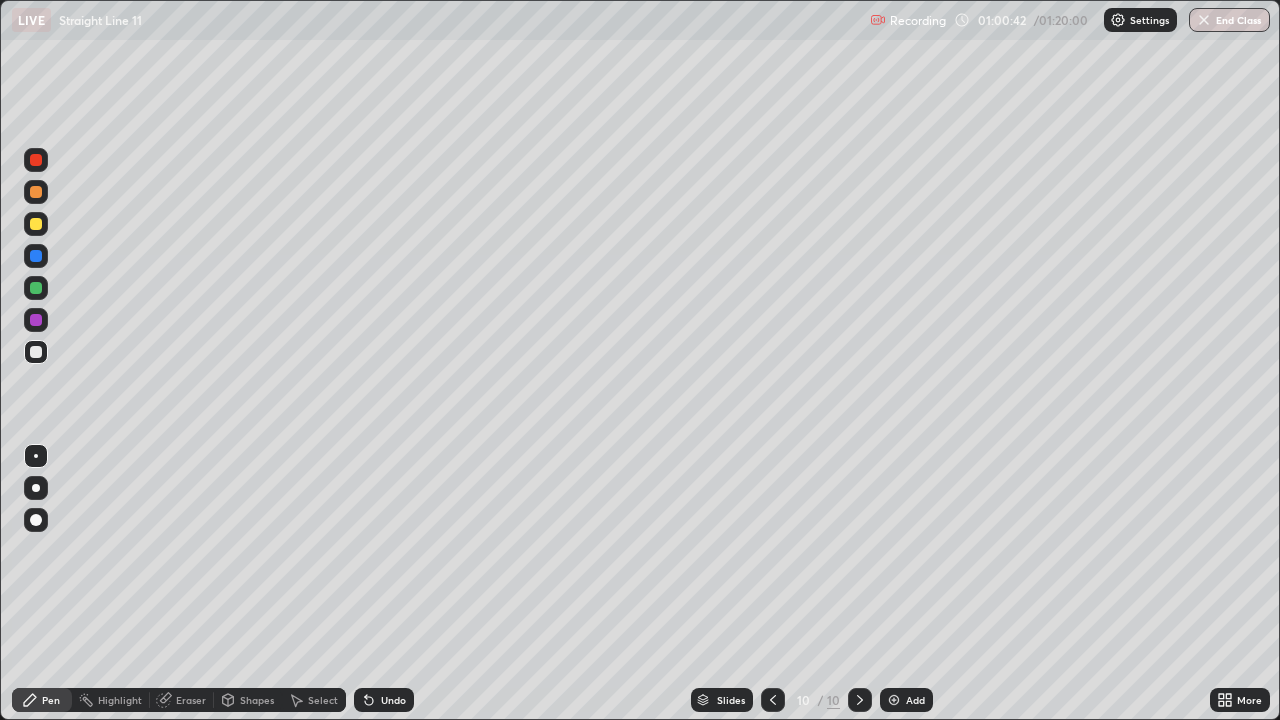 click on "Undo" at bounding box center (393, 700) 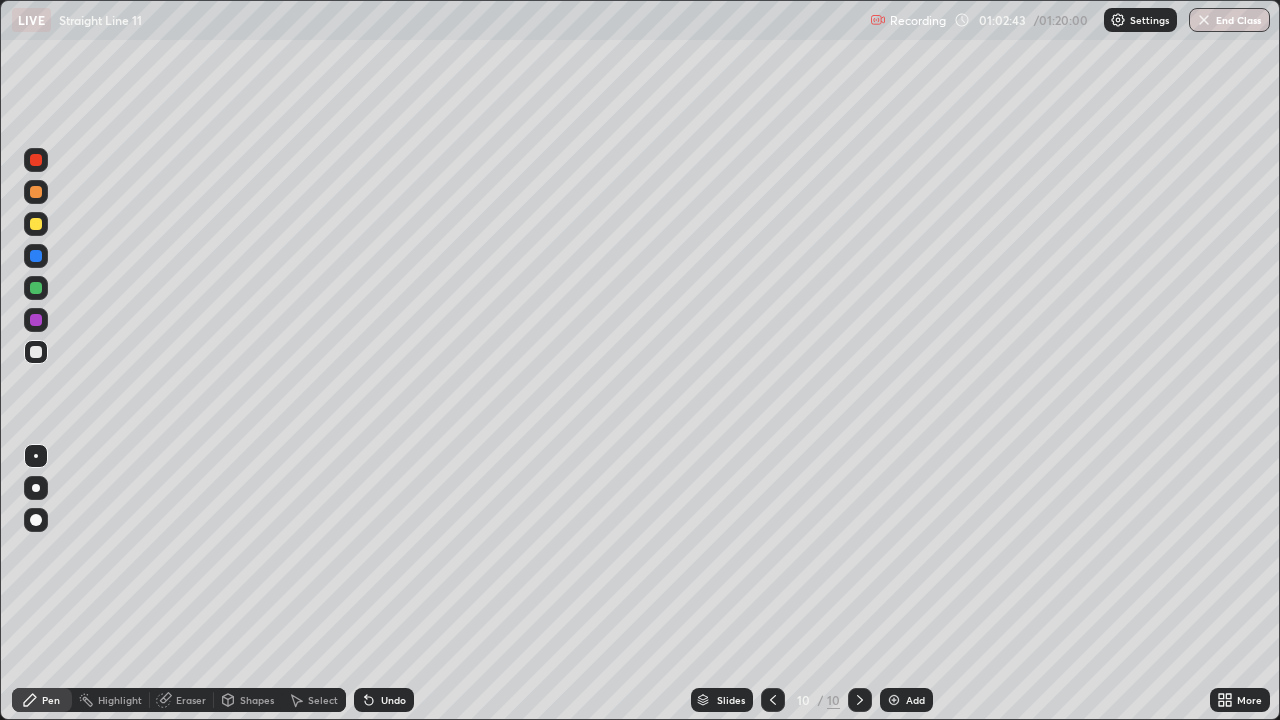 click at bounding box center [894, 700] 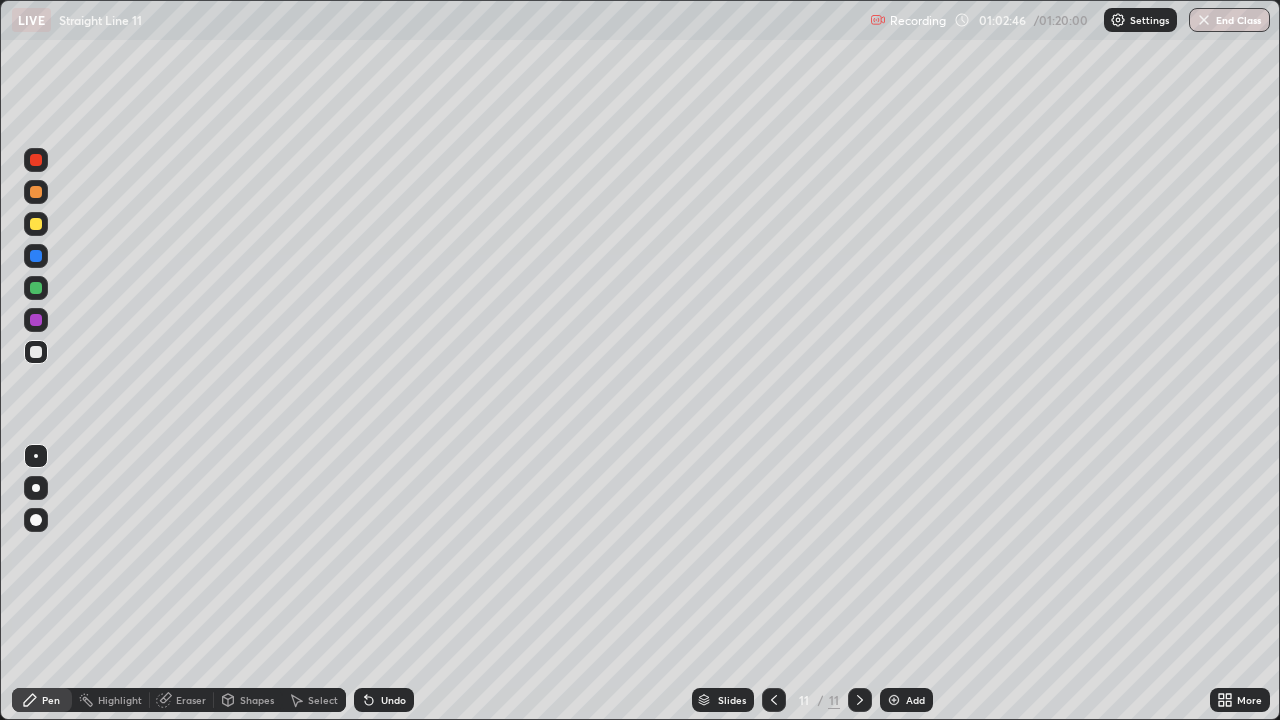click at bounding box center [774, 700] 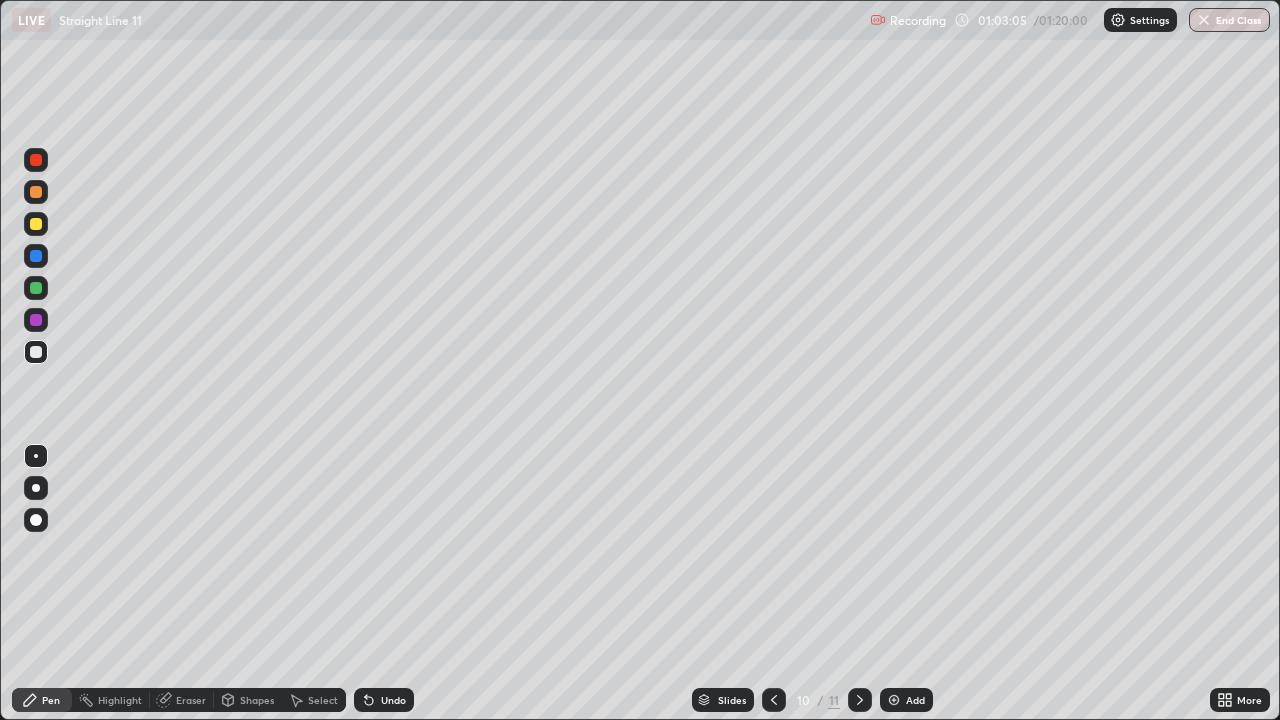 click 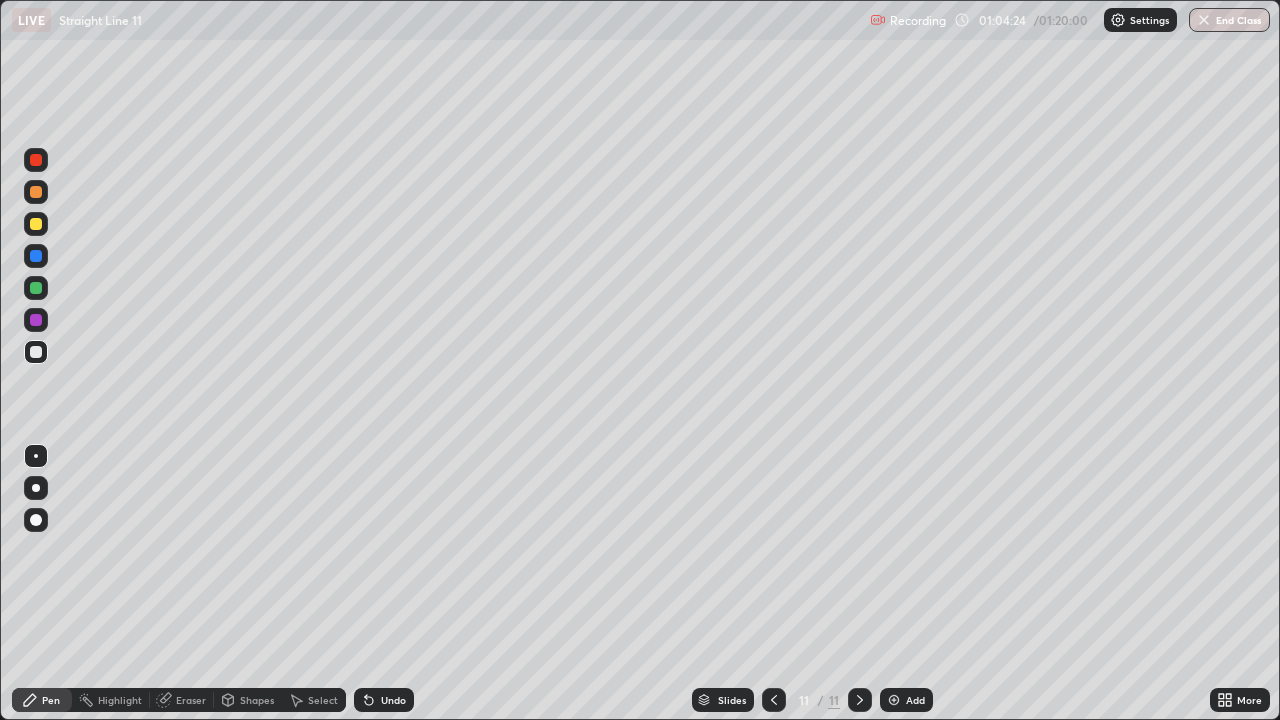 click at bounding box center [36, 288] 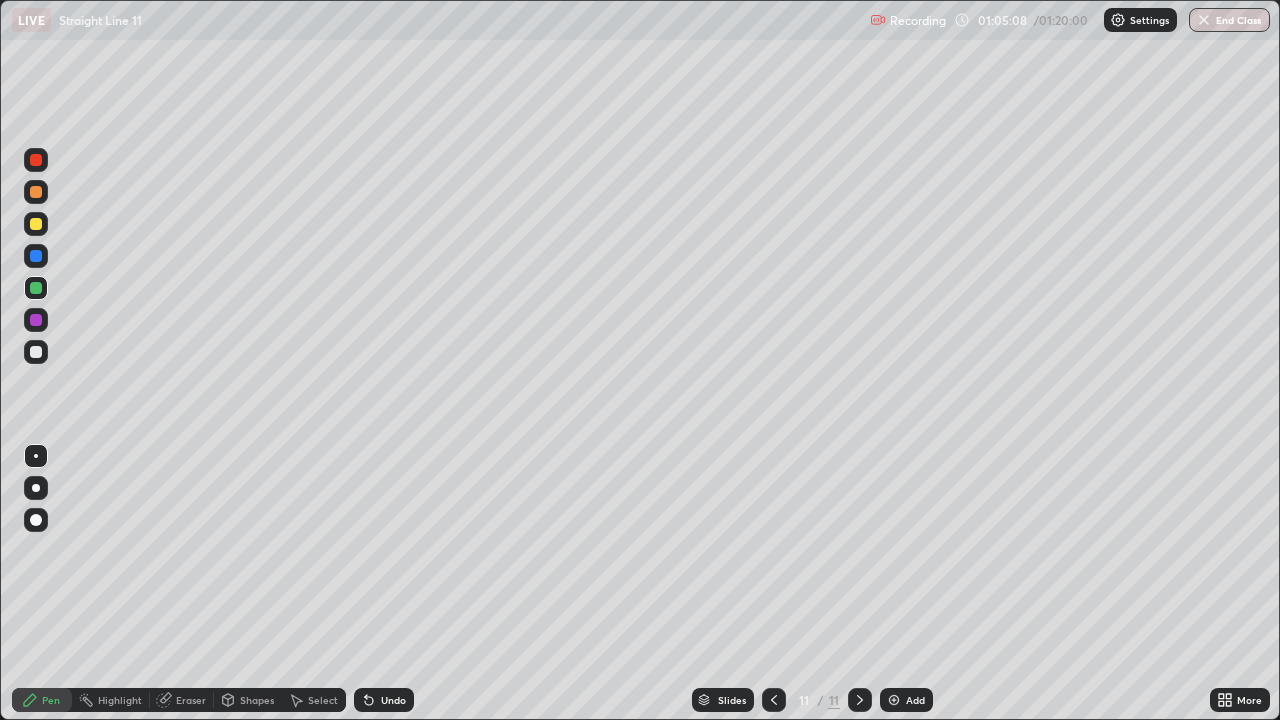 click at bounding box center [36, 352] 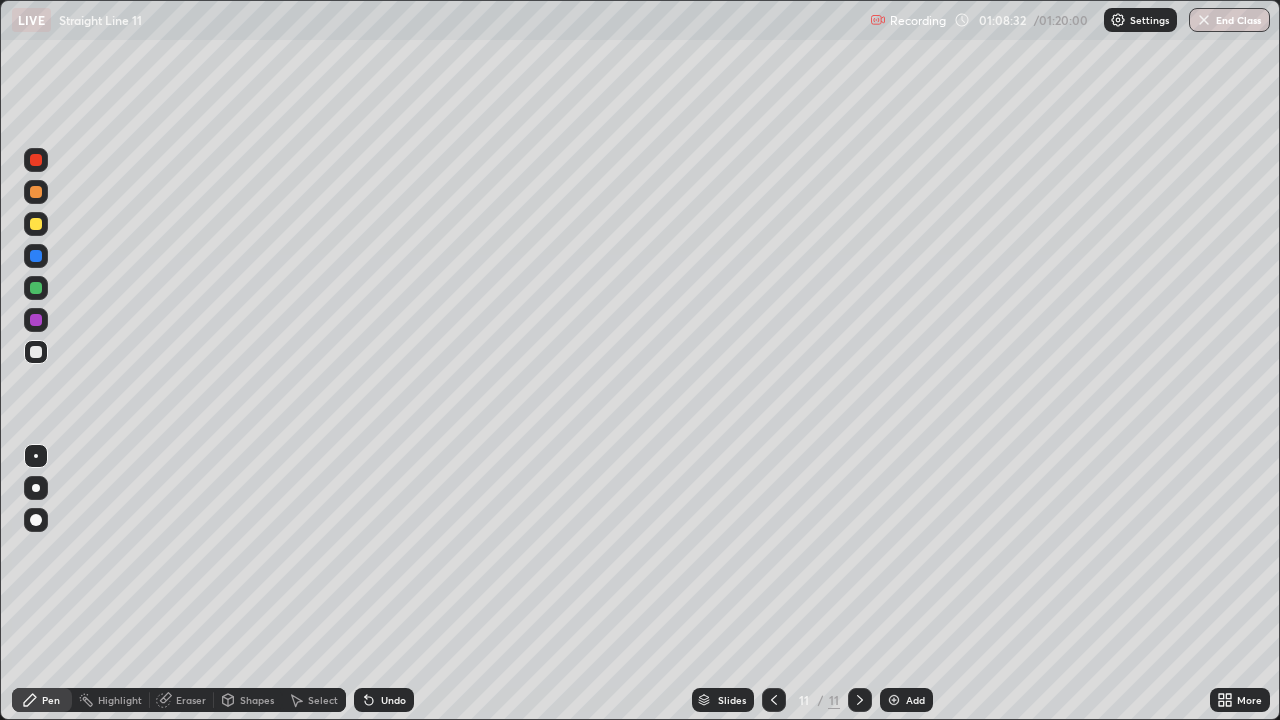 click on "Undo" at bounding box center [384, 700] 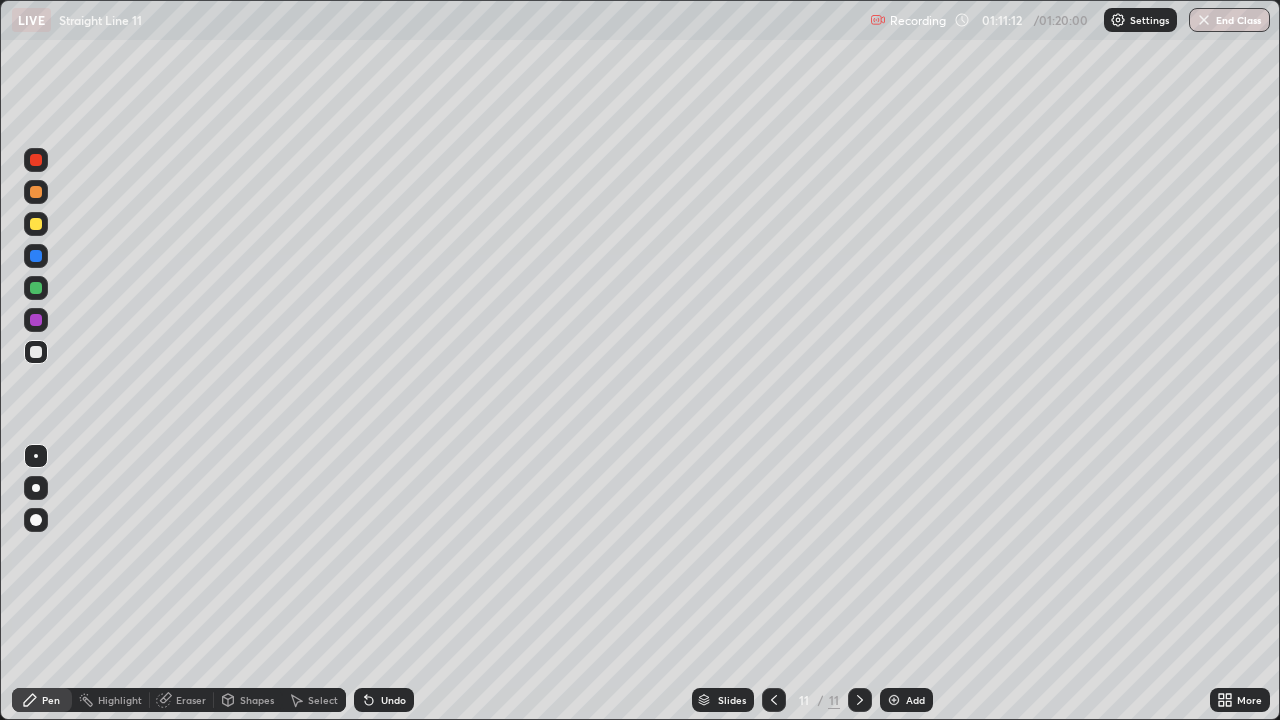 click 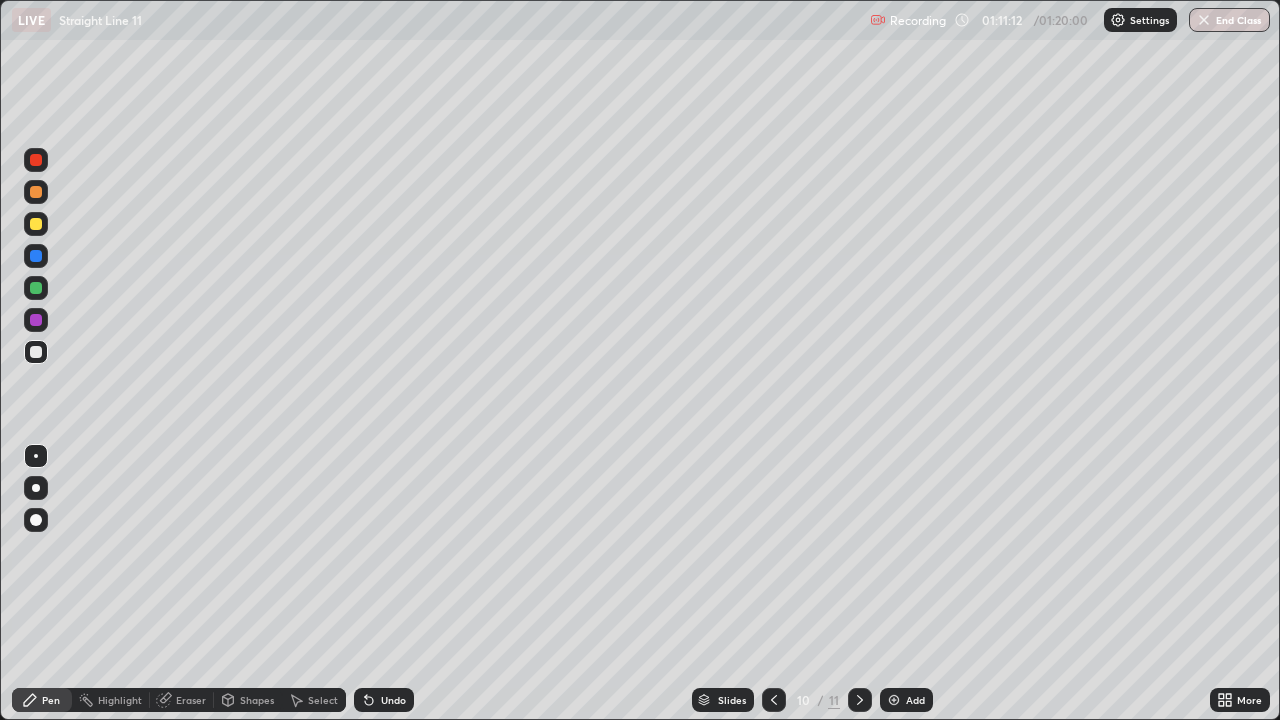 click 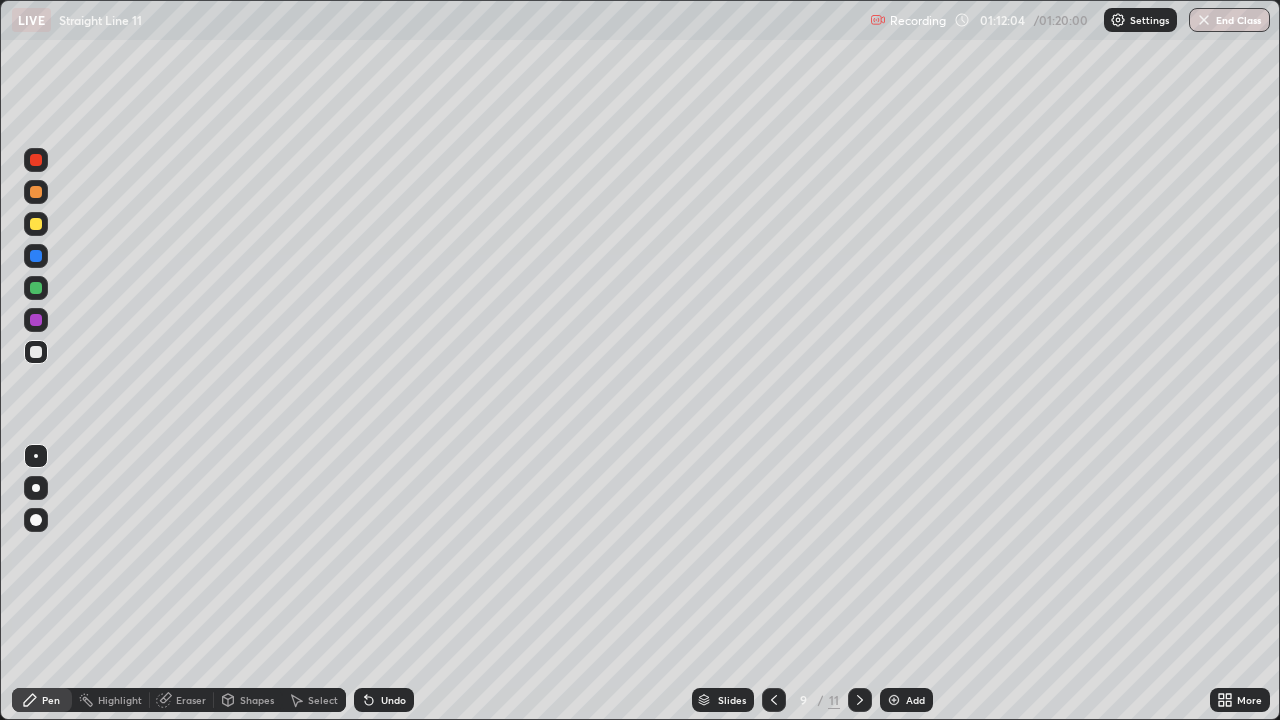 click 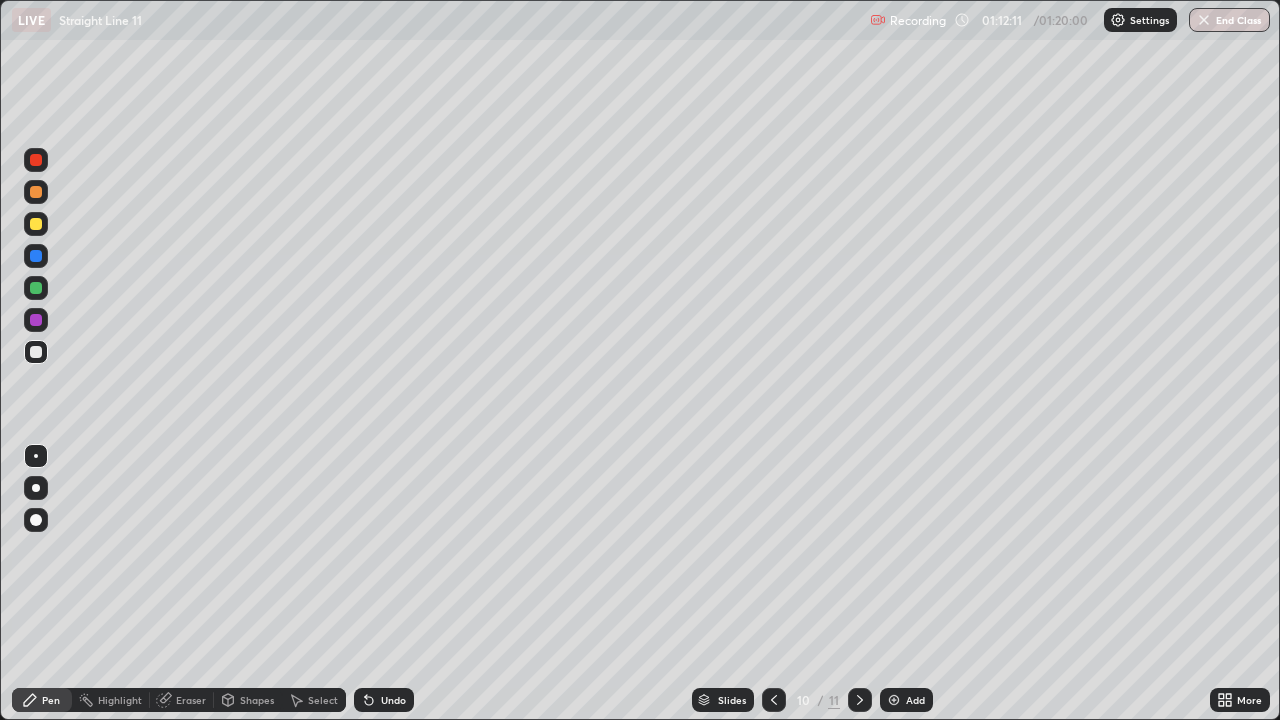 click 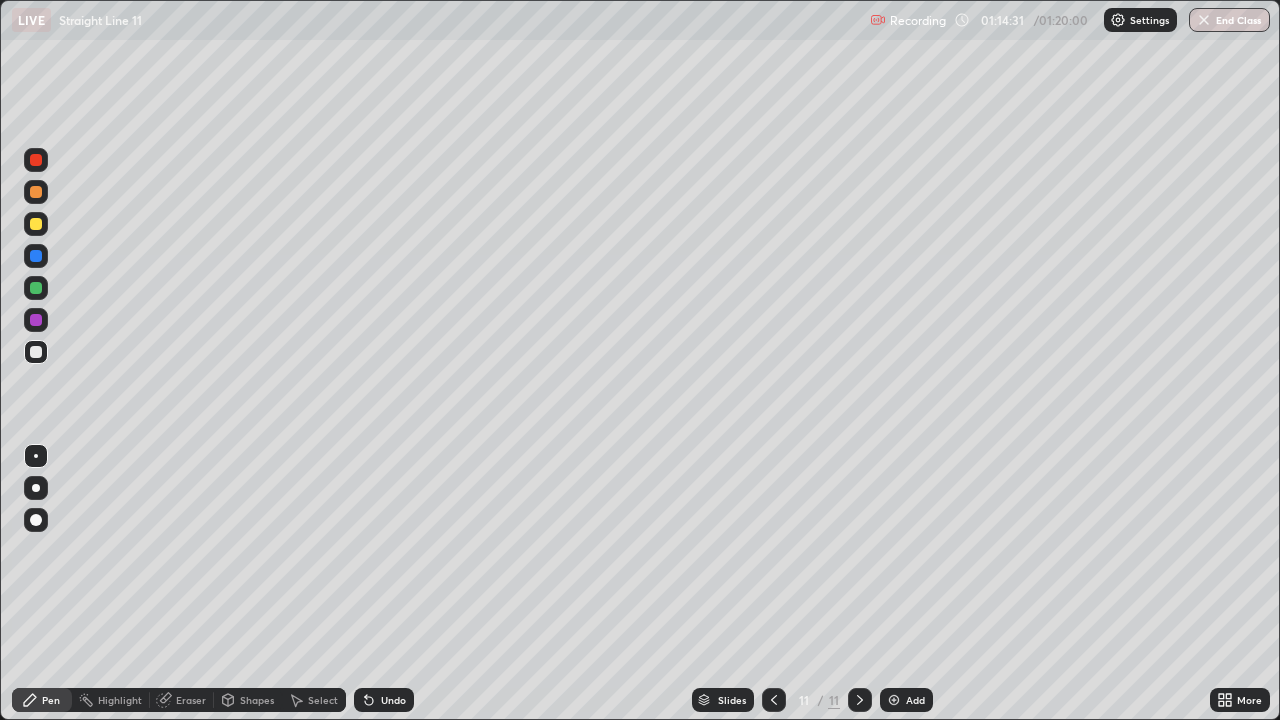 click on "End Class" at bounding box center (1229, 20) 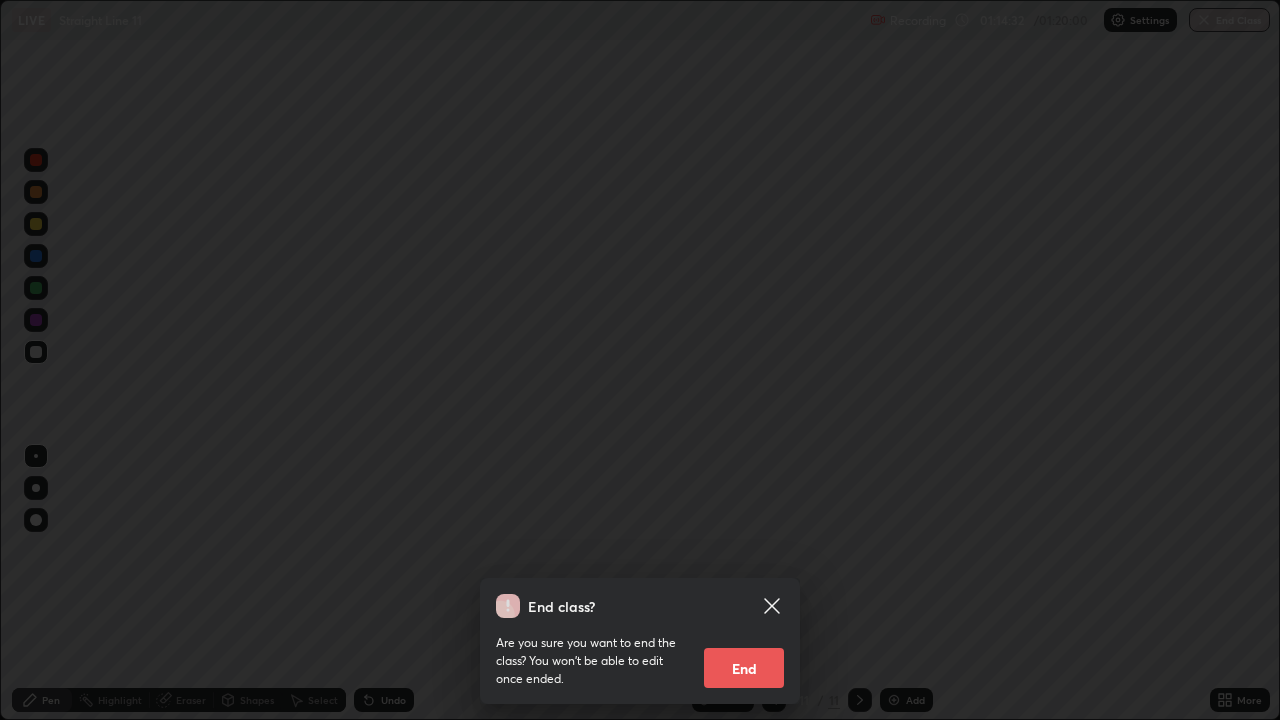 click on "End" at bounding box center (744, 668) 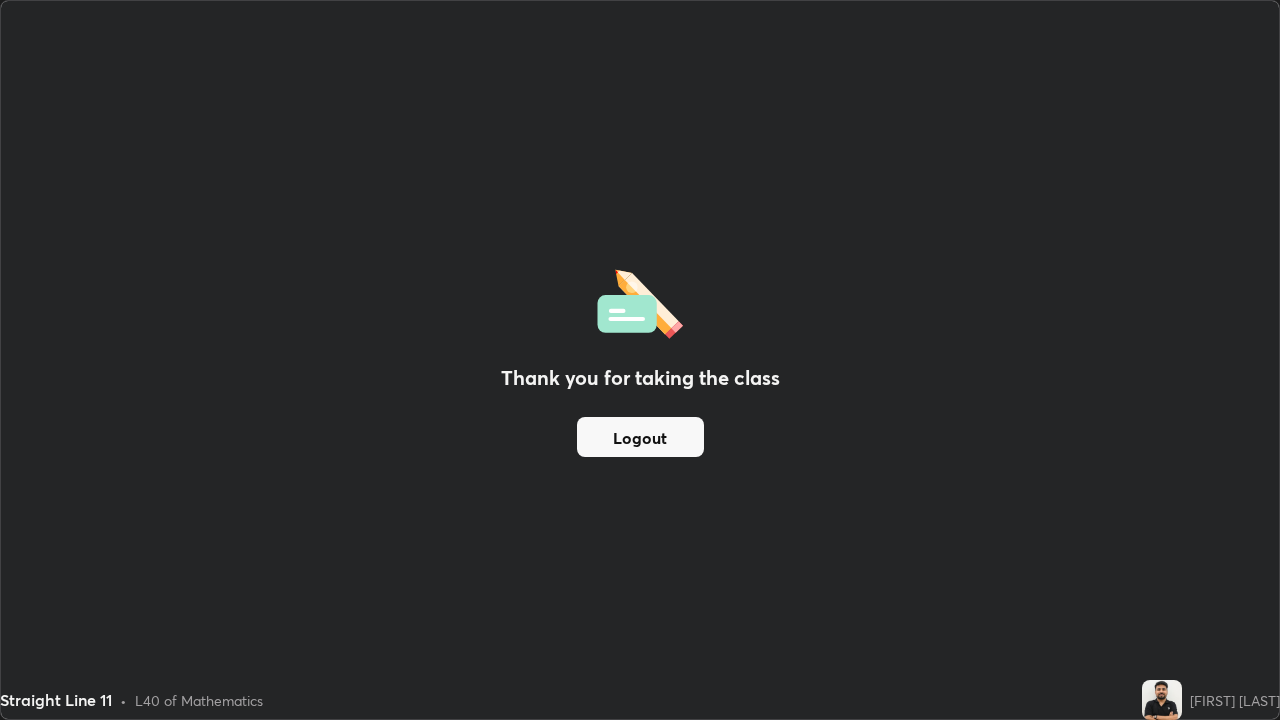 click on "Logout" at bounding box center [640, 437] 